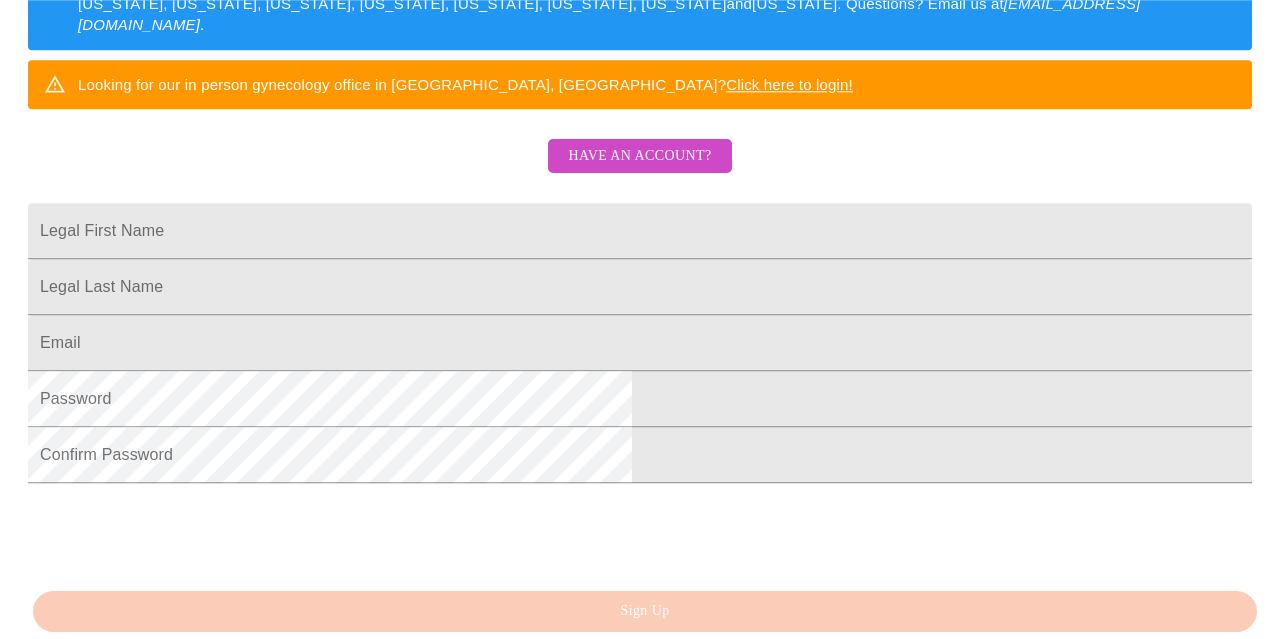scroll, scrollTop: 416, scrollLeft: 0, axis: vertical 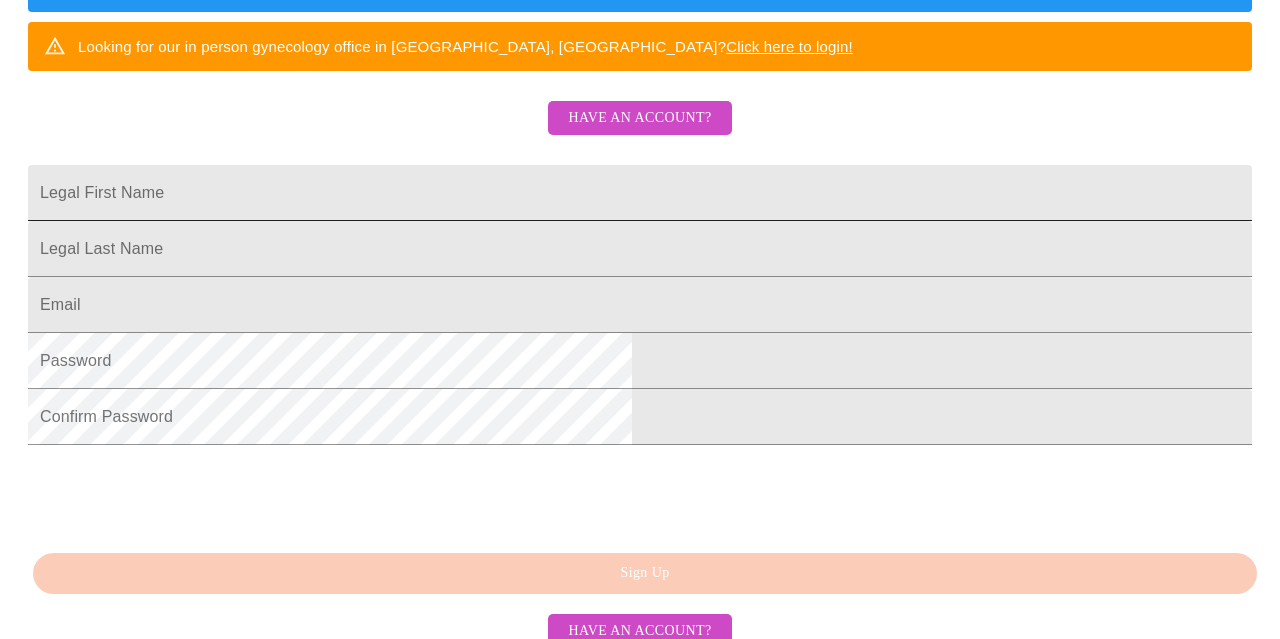 click on "Legal First Name" at bounding box center [640, 193] 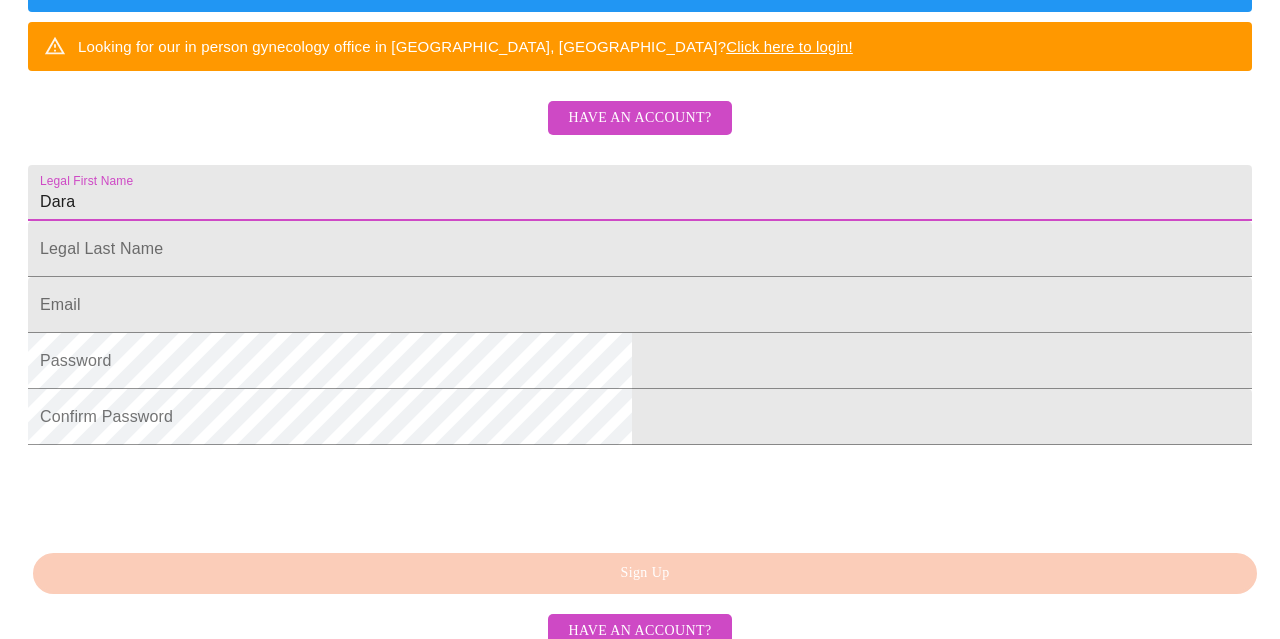 type on "Dara" 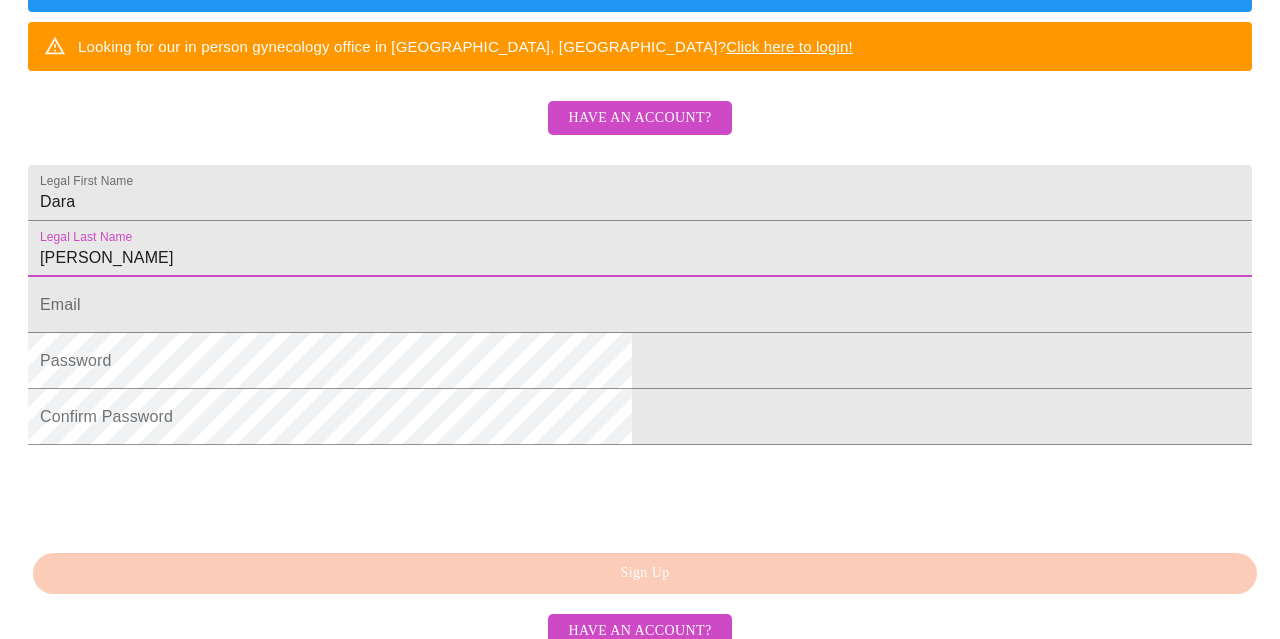 type on "[PERSON_NAME]" 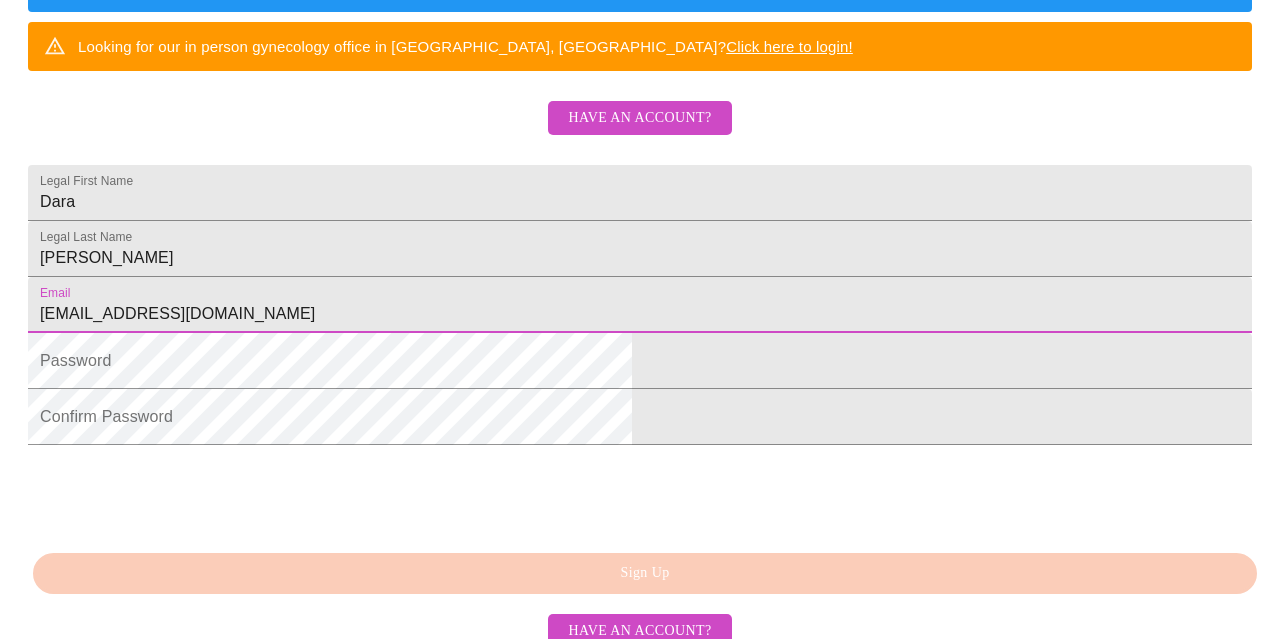 type on "[EMAIL_ADDRESS][DOMAIN_NAME]" 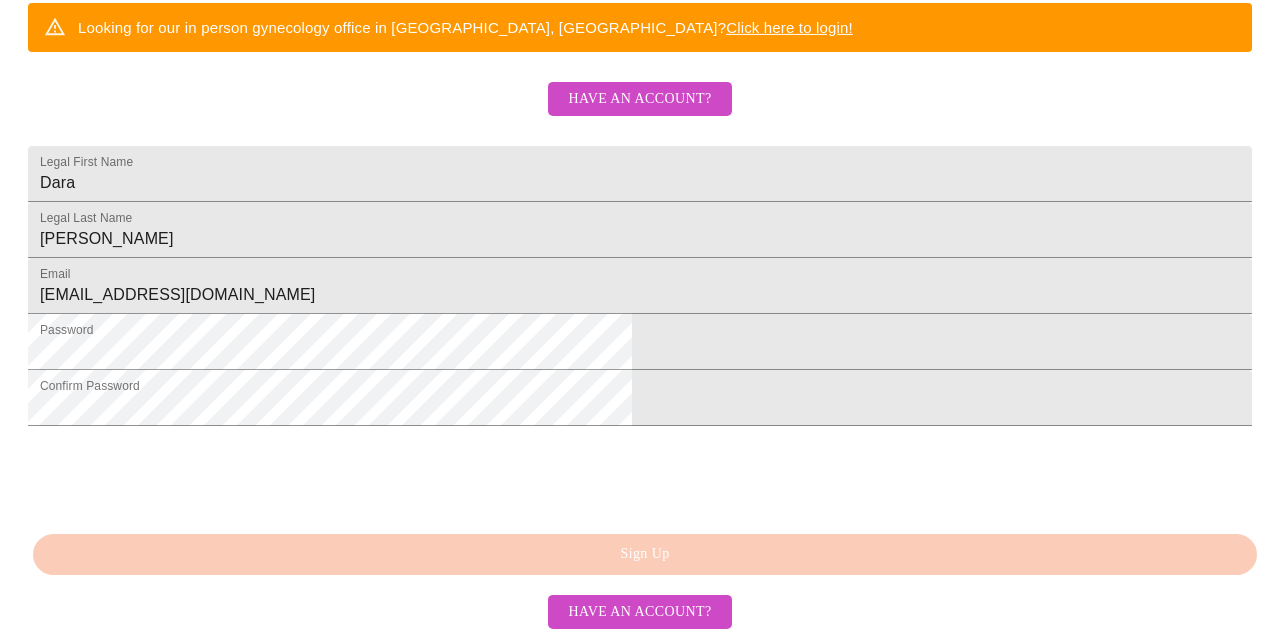 scroll, scrollTop: 568, scrollLeft: 0, axis: vertical 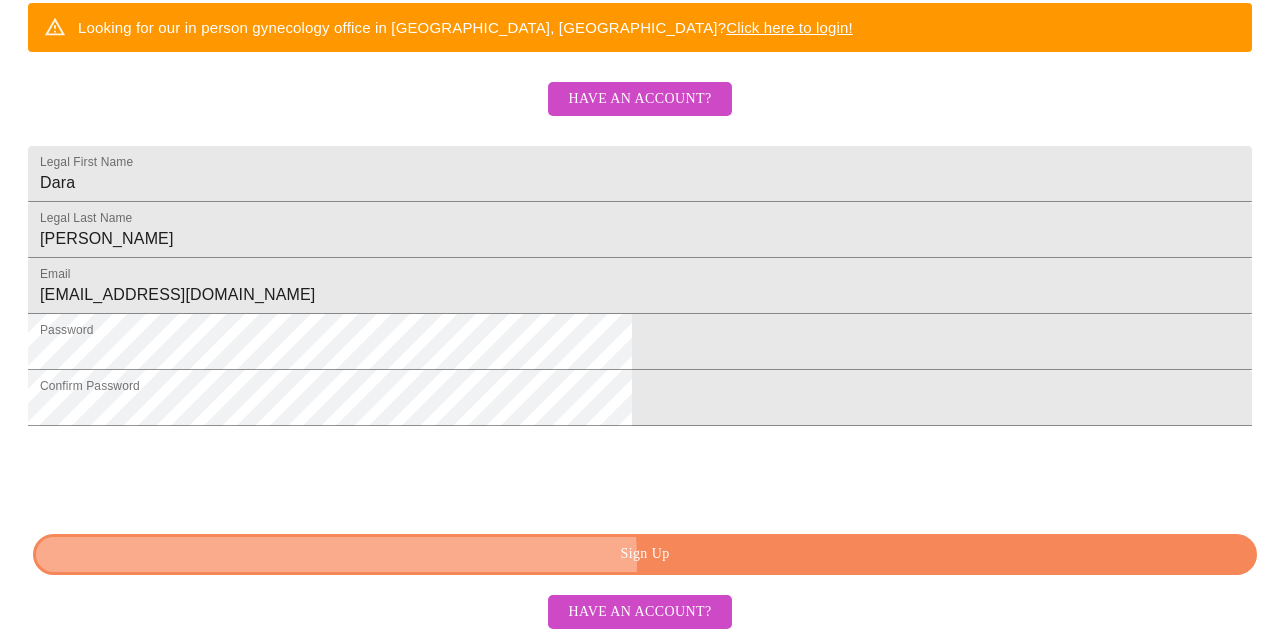 click on "Sign Up" at bounding box center [645, 554] 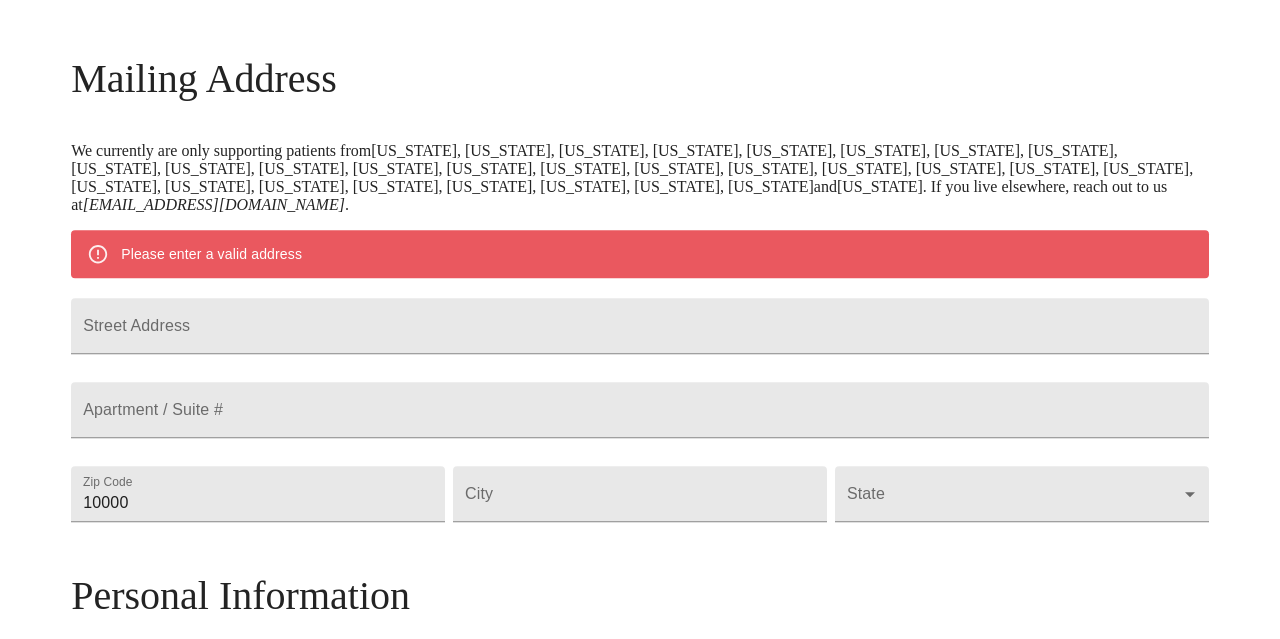 scroll, scrollTop: 281, scrollLeft: 0, axis: vertical 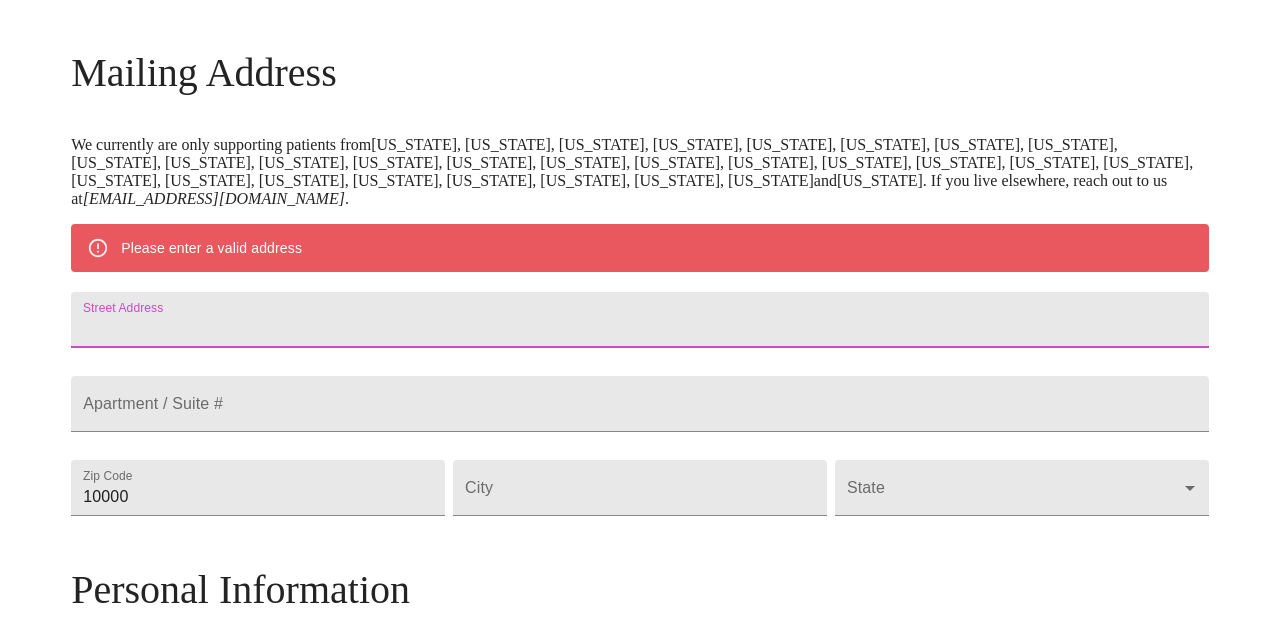 click on "Street Address" at bounding box center [640, 320] 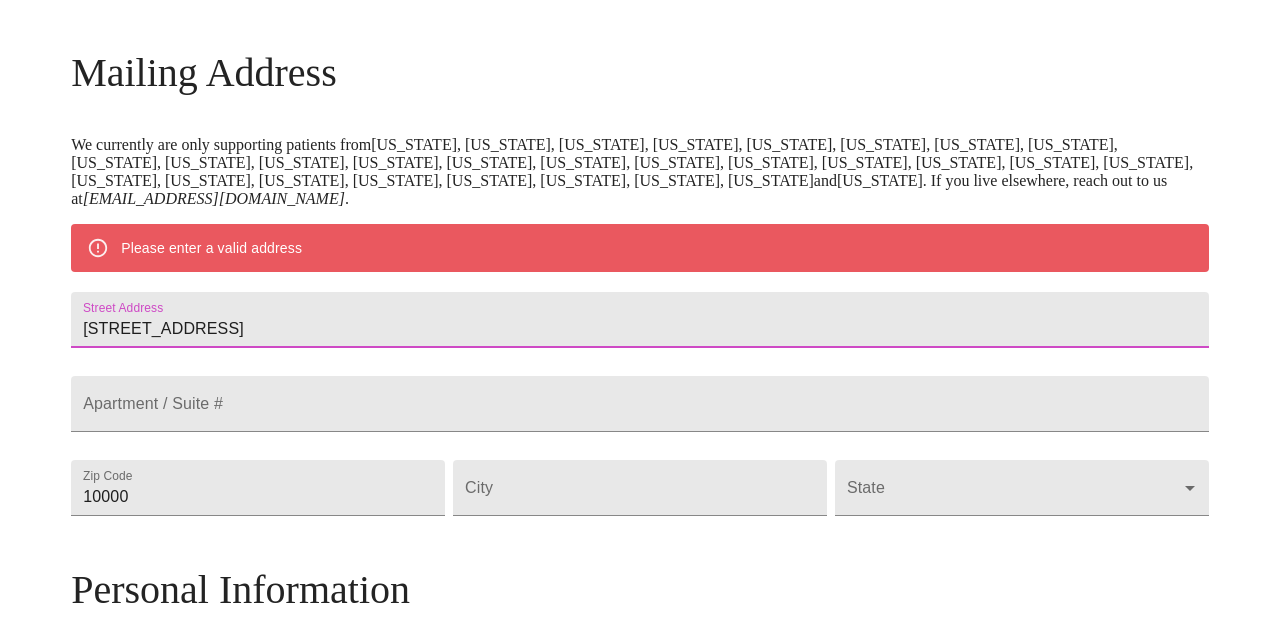 type on "[STREET_ADDRESS]" 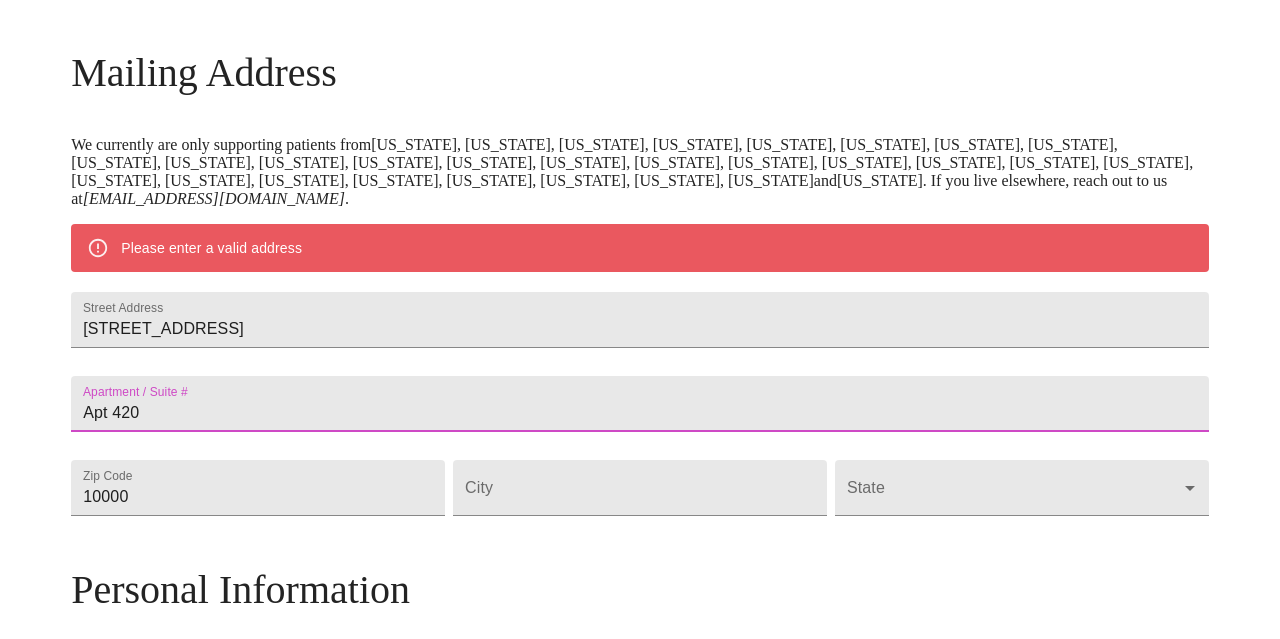 type on "Apt 420" 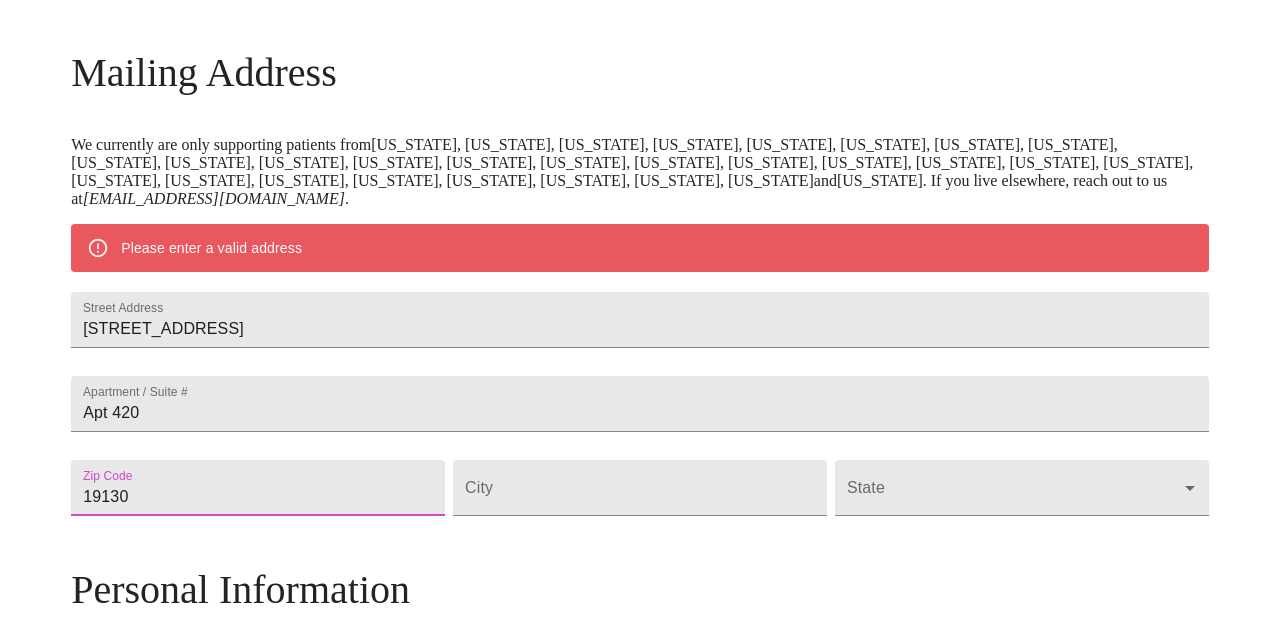 type on "19130" 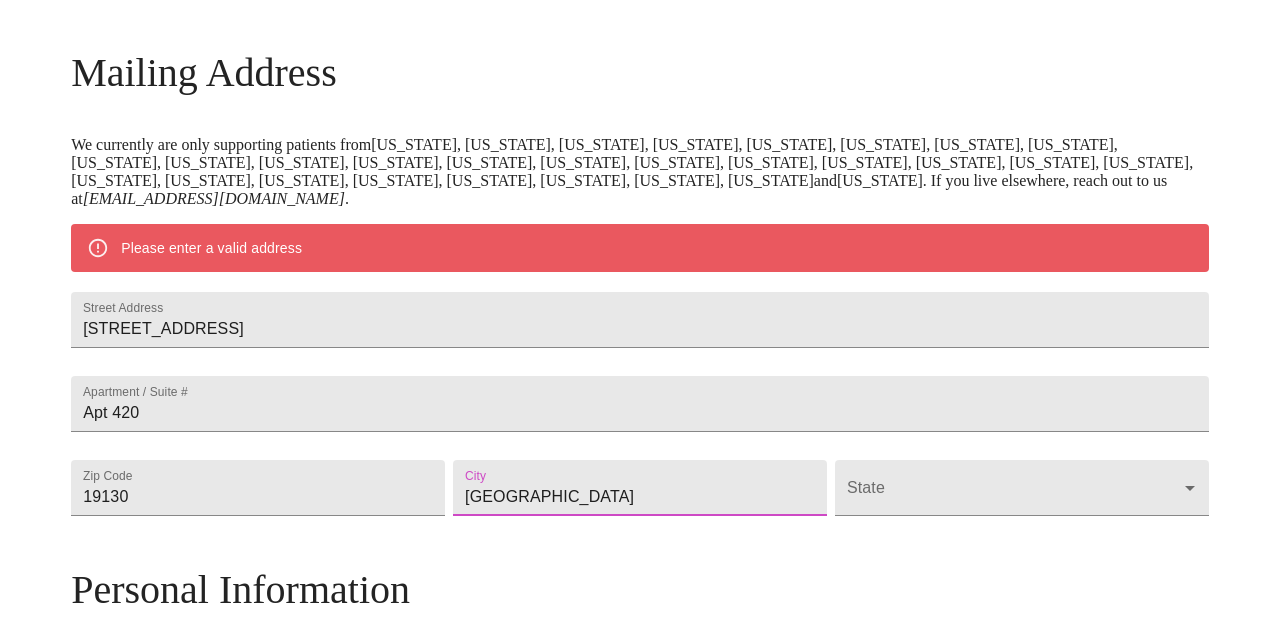 type on "[GEOGRAPHIC_DATA]" 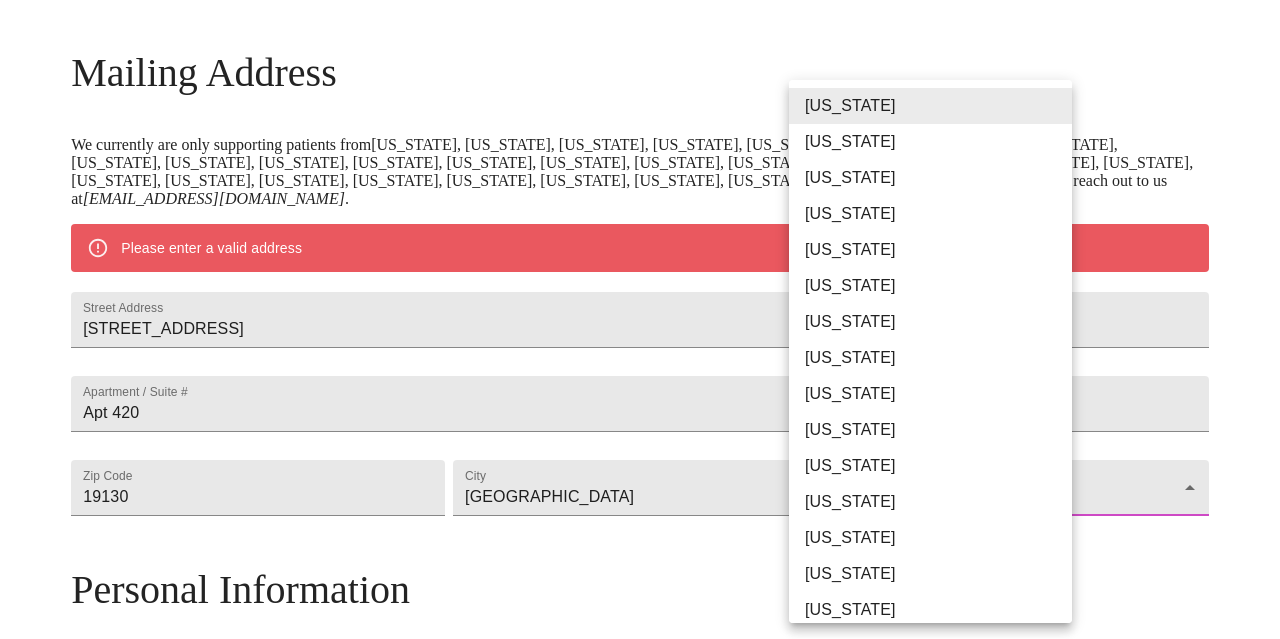 click on "MyMenopauseRx Welcome to MyMenopauseRx Since it's your first time here, you'll need to enter some medical and social information.  We'll guide you through it! Mailing Address We currently are only supporting patients from  [US_STATE], [US_STATE], [US_STATE], [US_STATE], [US_STATE], [US_STATE], [US_STATE], [US_STATE], [US_STATE], [US_STATE], [US_STATE], [US_STATE], [US_STATE], [US_STATE], [US_STATE], [US_STATE], [US_STATE], [US_STATE], [US_STATE], [US_STATE], [US_STATE], [US_STATE], [US_STATE], [US_STATE], [US_STATE], [US_STATE], [US_STATE], [US_STATE]  and  [US_STATE] . If you live elsewhere, reach out to us at  [EMAIL_ADDRESS][DOMAIN_NAME] . Please enter a valid address Street Address [STREET_ADDRESS][GEOGRAPHIC_DATA] 420 Zip Code [GEOGRAPHIC_DATA] ​ Personal Information To better treat you, we need some personal information. We are currently only treating patients aged [DEMOGRAPHIC_DATA] and over Date of birth [DEMOGRAPHIC_DATA] Sex [DEMOGRAPHIC_DATA] [DEMOGRAPHIC_DATA] Phone Number (   )    - Receive Text Message Notifications Terms of Service & Privacy Policy By  Continuing Terms of Service" at bounding box center [640, 515] 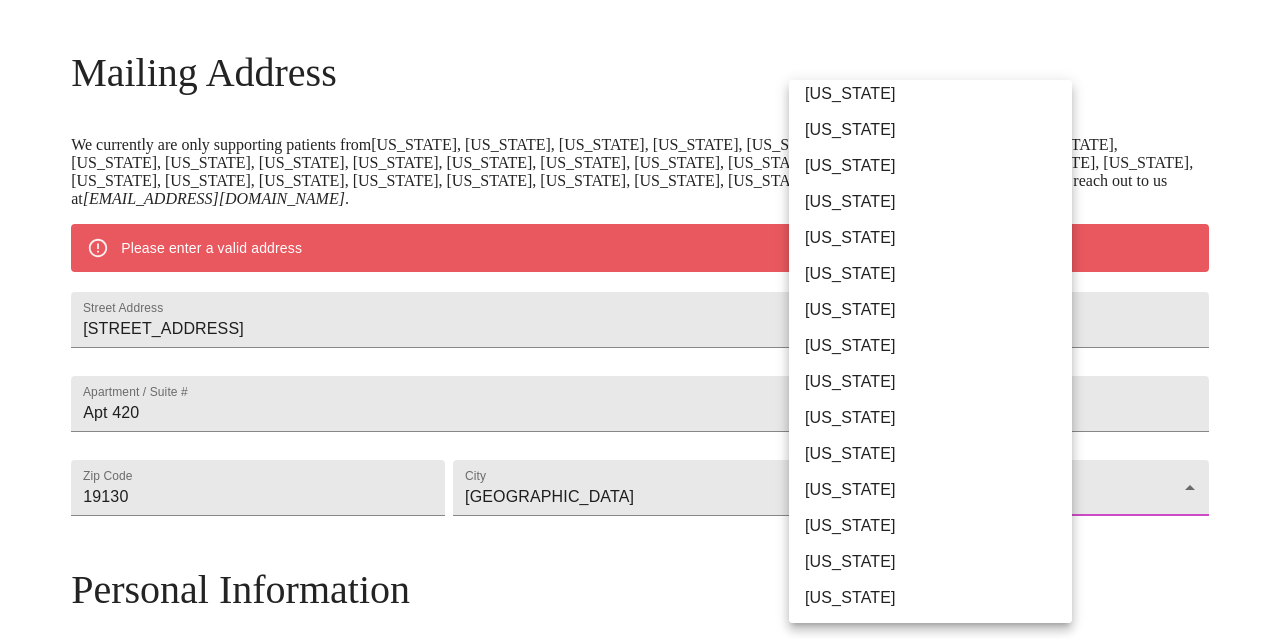 scroll, scrollTop: 1024, scrollLeft: 0, axis: vertical 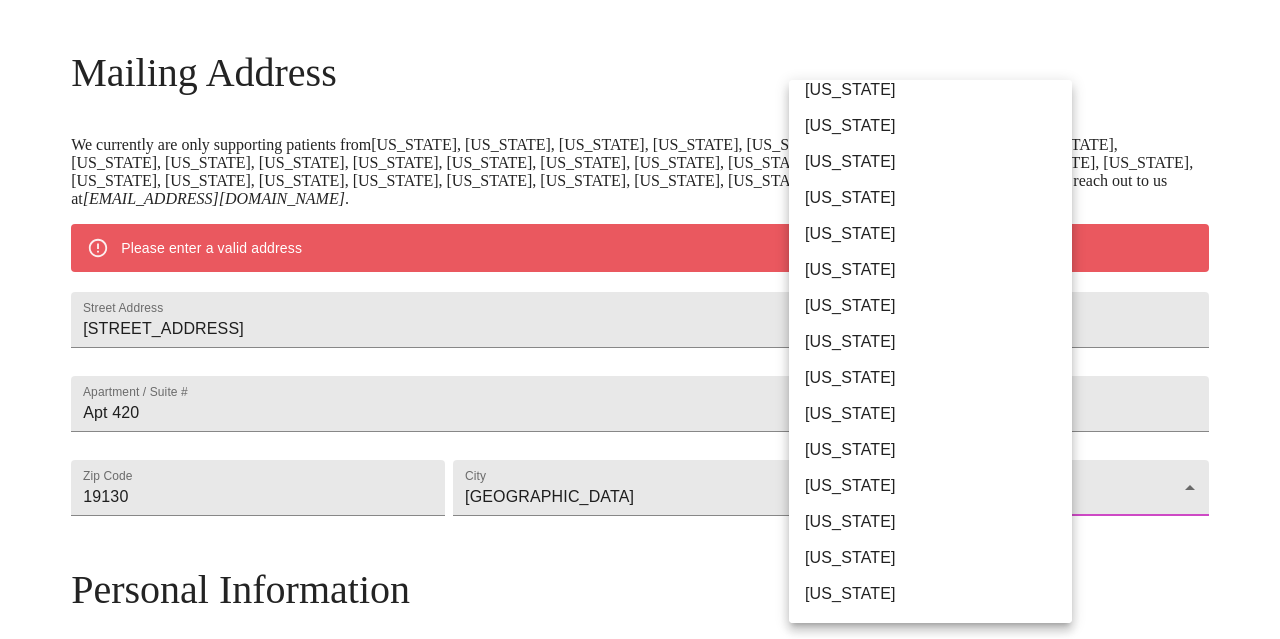 click on "[US_STATE]" at bounding box center [930, 414] 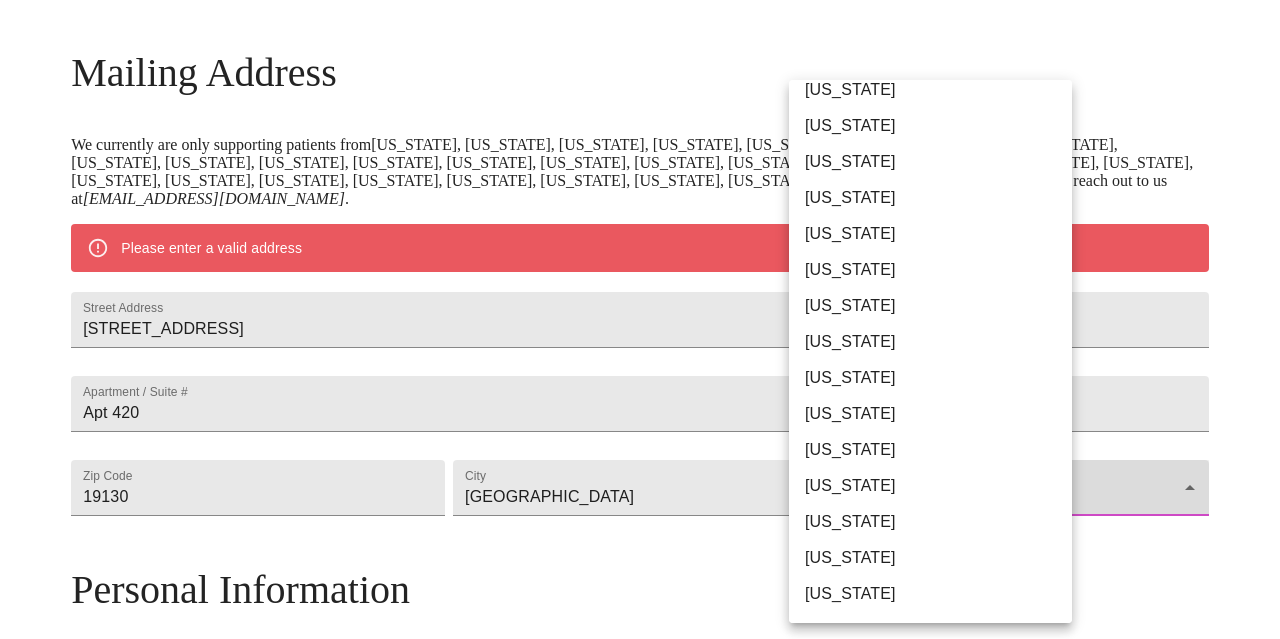 type on "[US_STATE]" 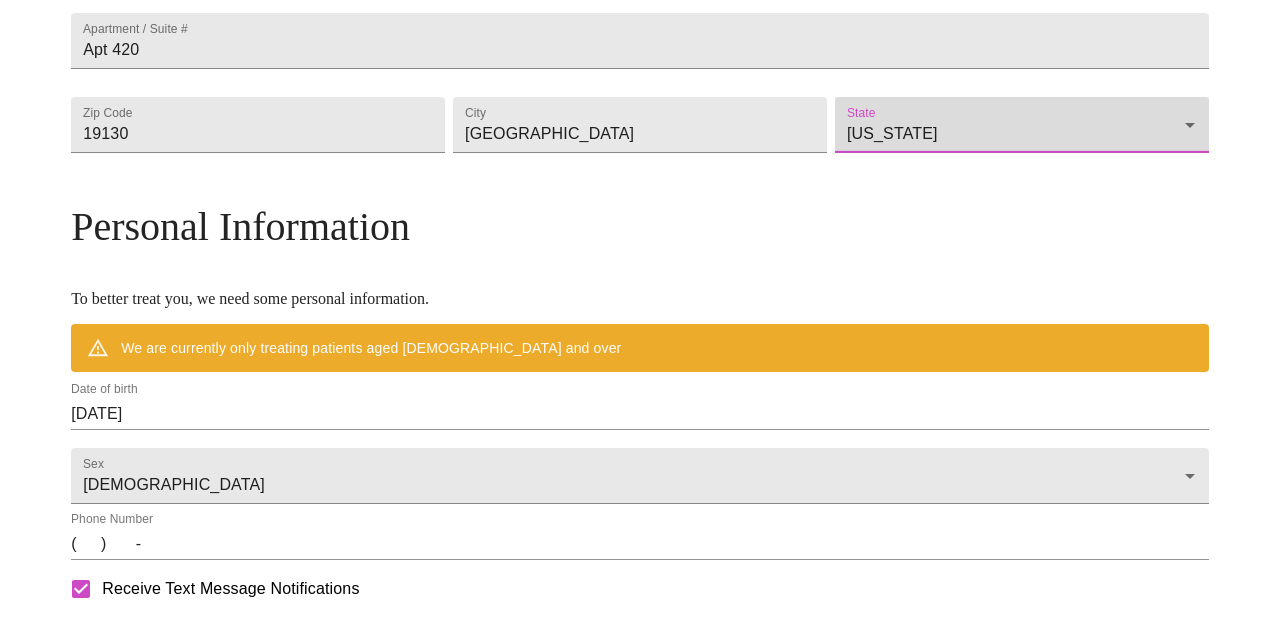 scroll, scrollTop: 801, scrollLeft: 0, axis: vertical 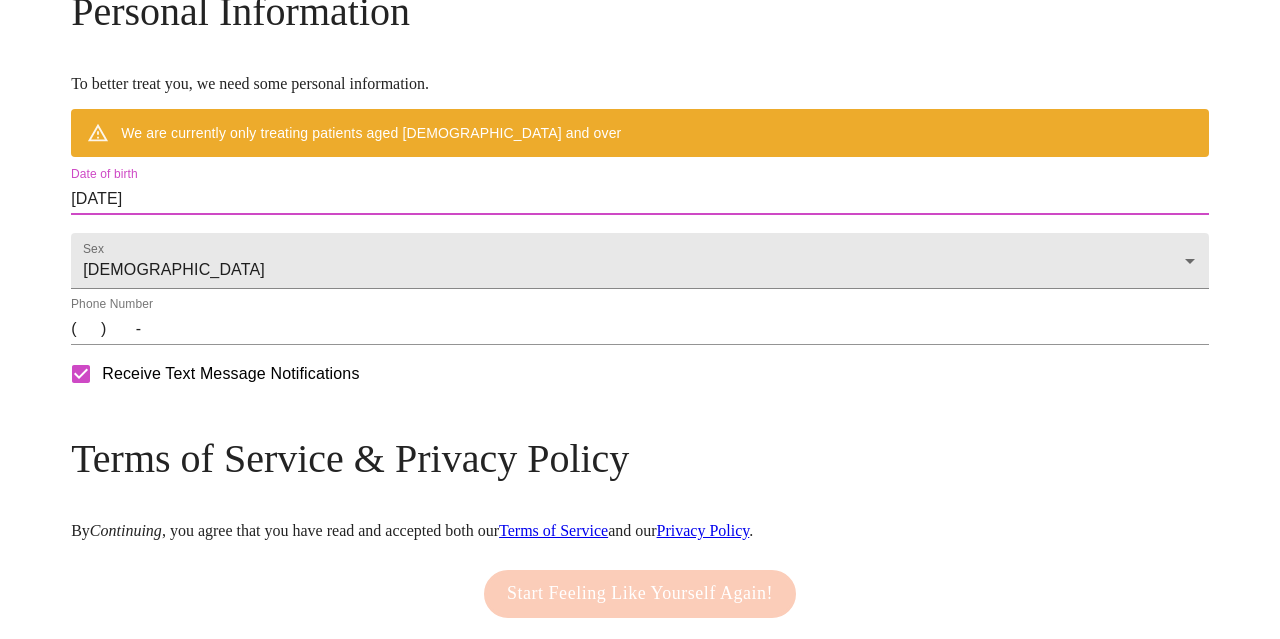 drag, startPoint x: 319, startPoint y: 232, endPoint x: 181, endPoint y: 235, distance: 138.03261 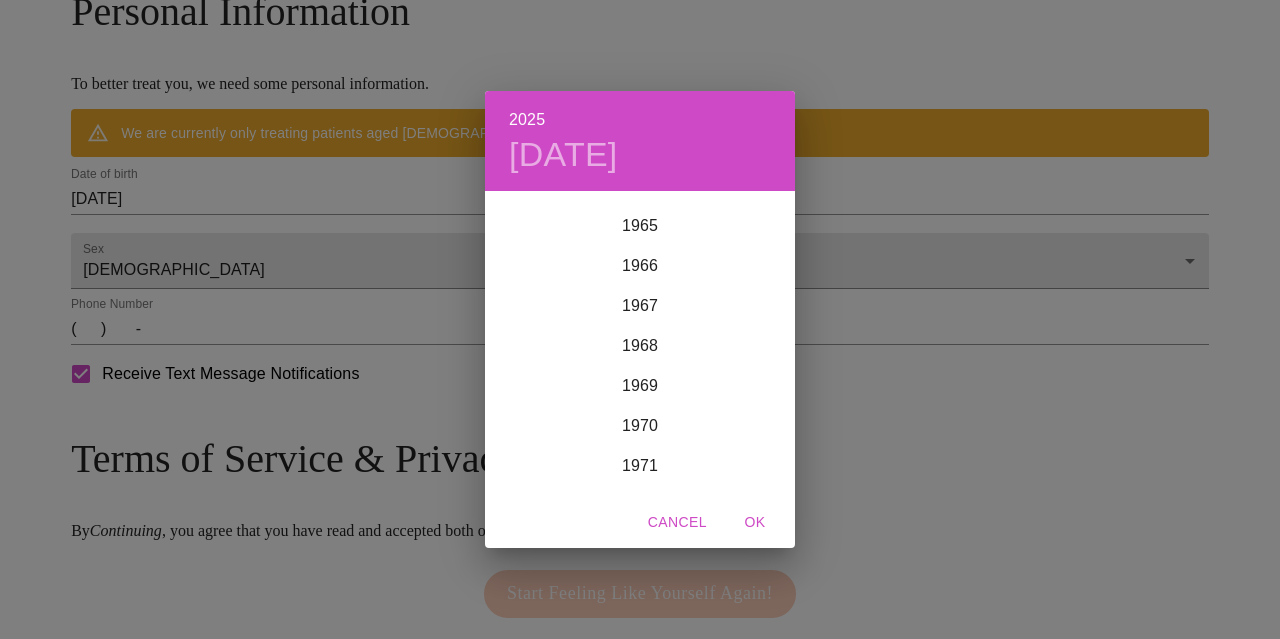scroll, scrollTop: 2744, scrollLeft: 0, axis: vertical 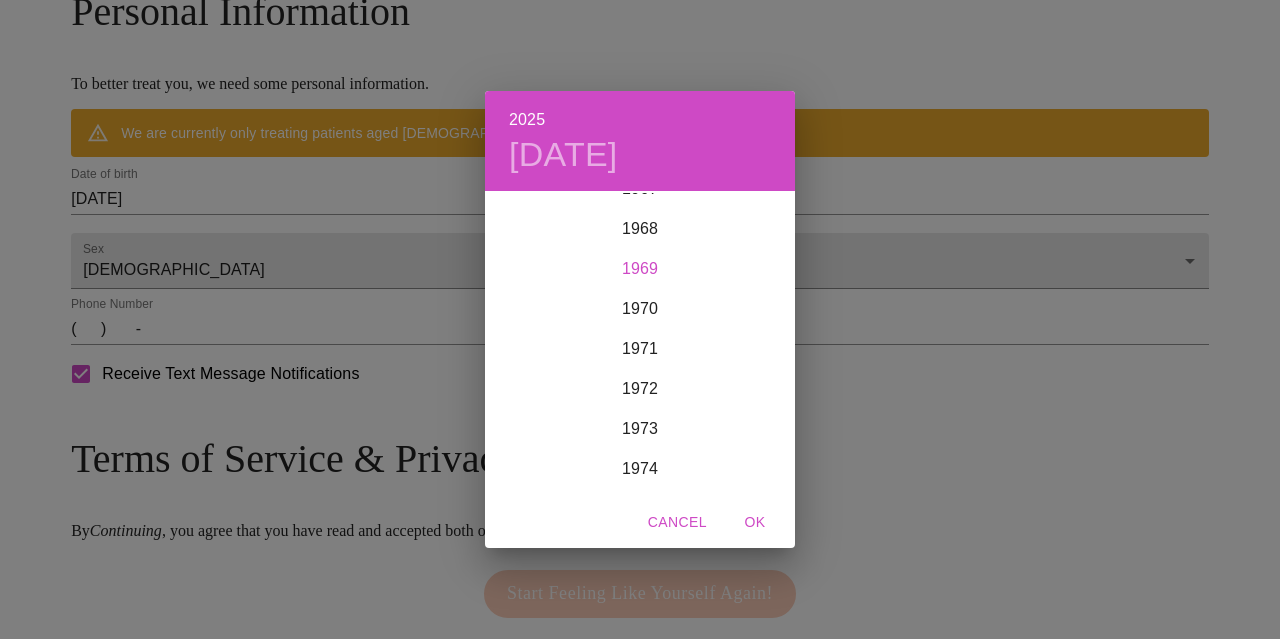 click on "1969" at bounding box center (640, 269) 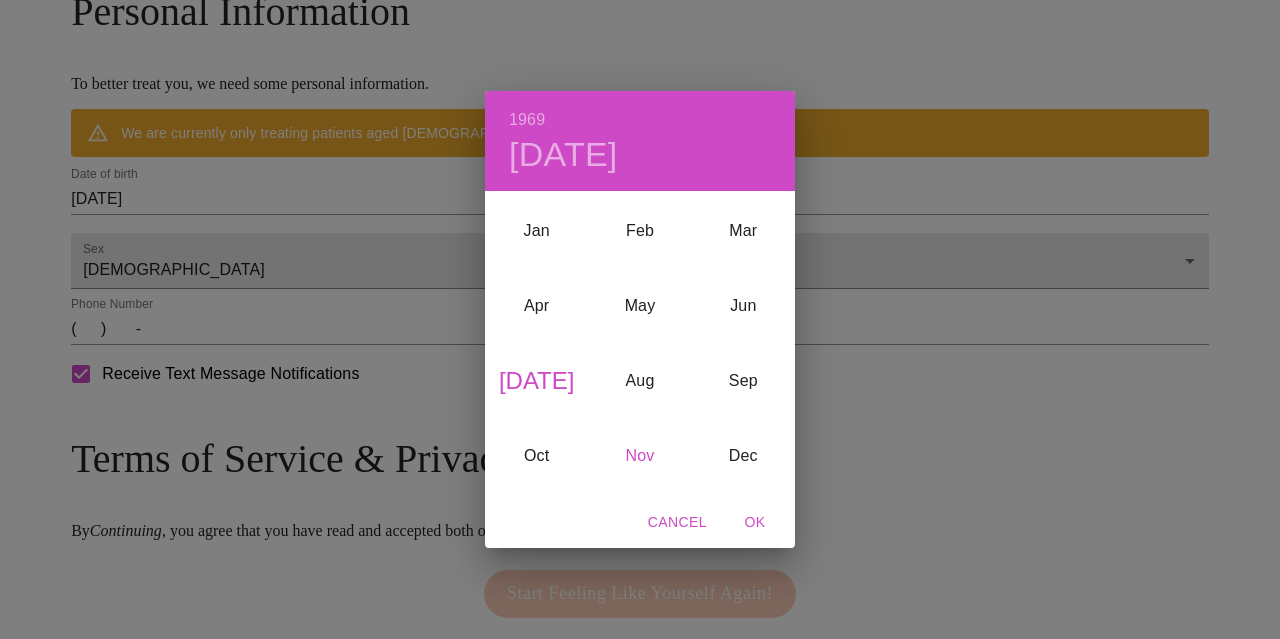 click on "Nov" at bounding box center [639, 455] 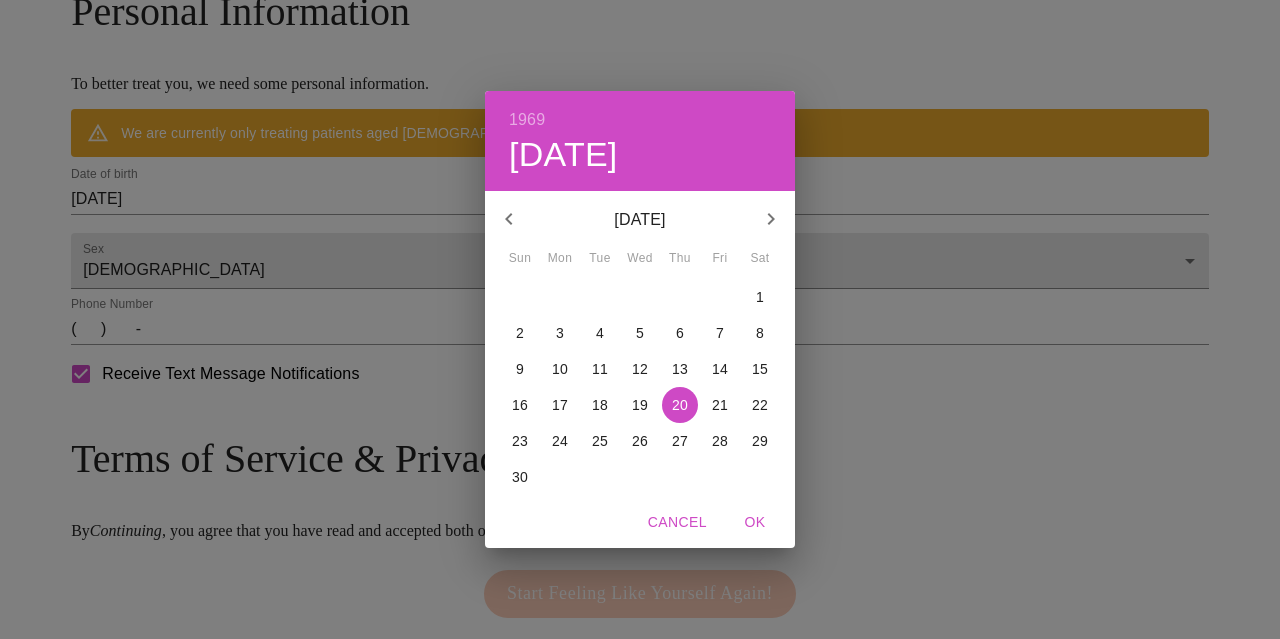 click on "20" at bounding box center [680, 405] 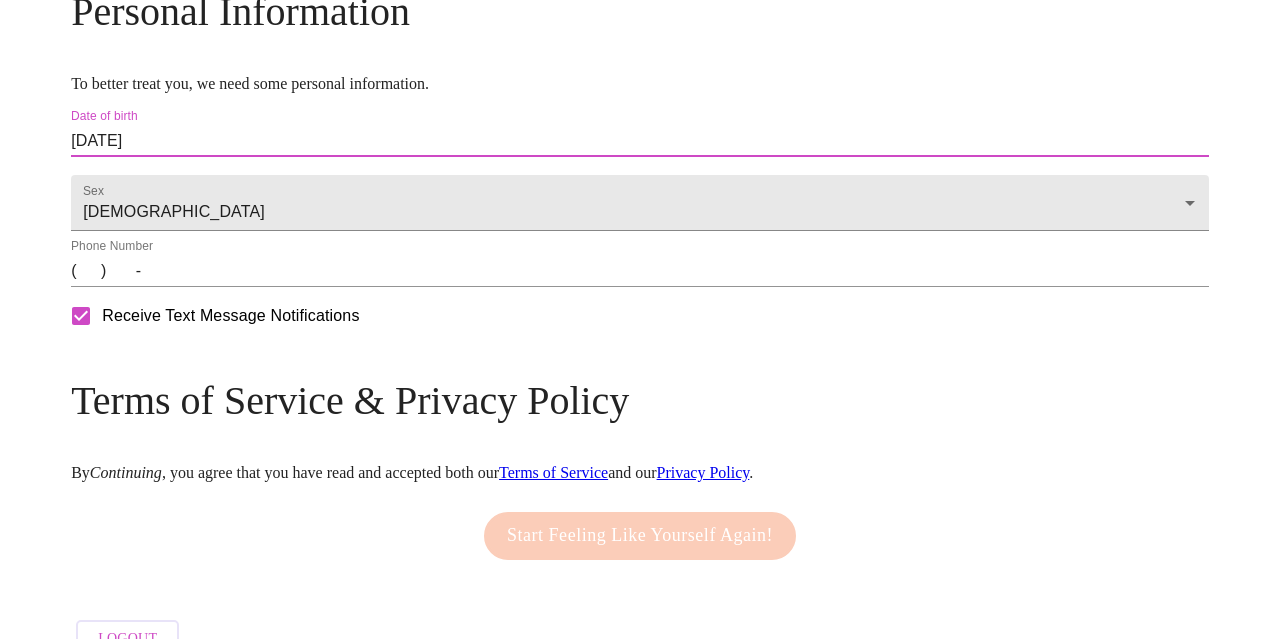 click on "(   )    -" at bounding box center (640, 271) 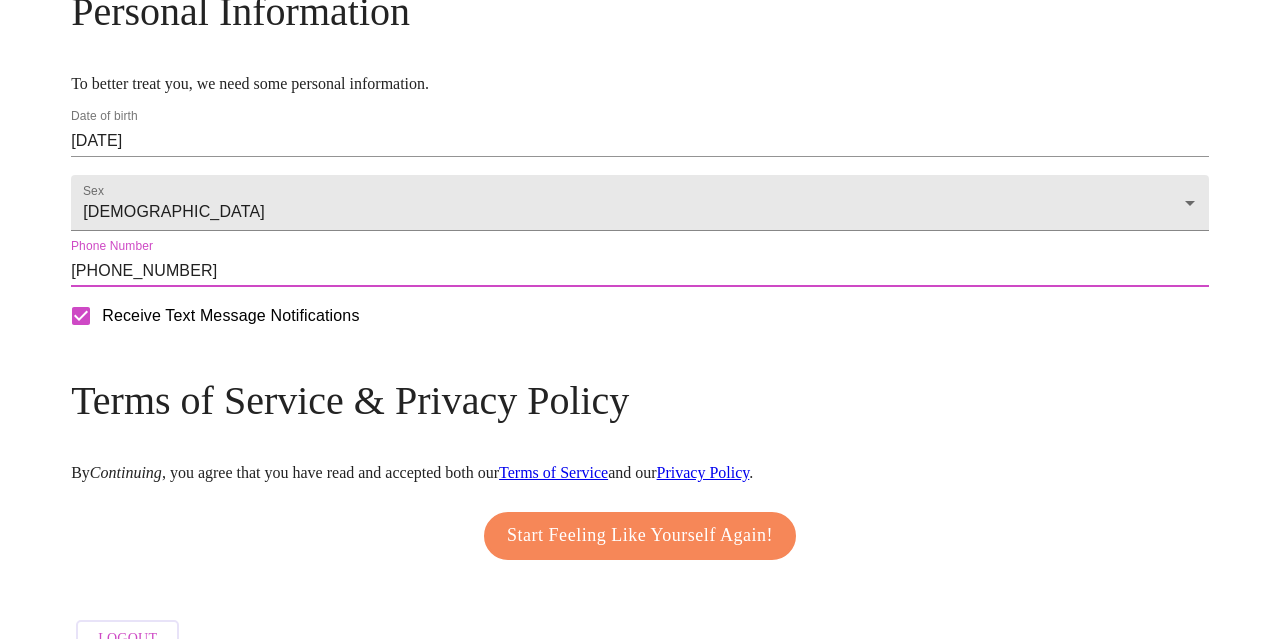 type on "[PHONE_NUMBER]" 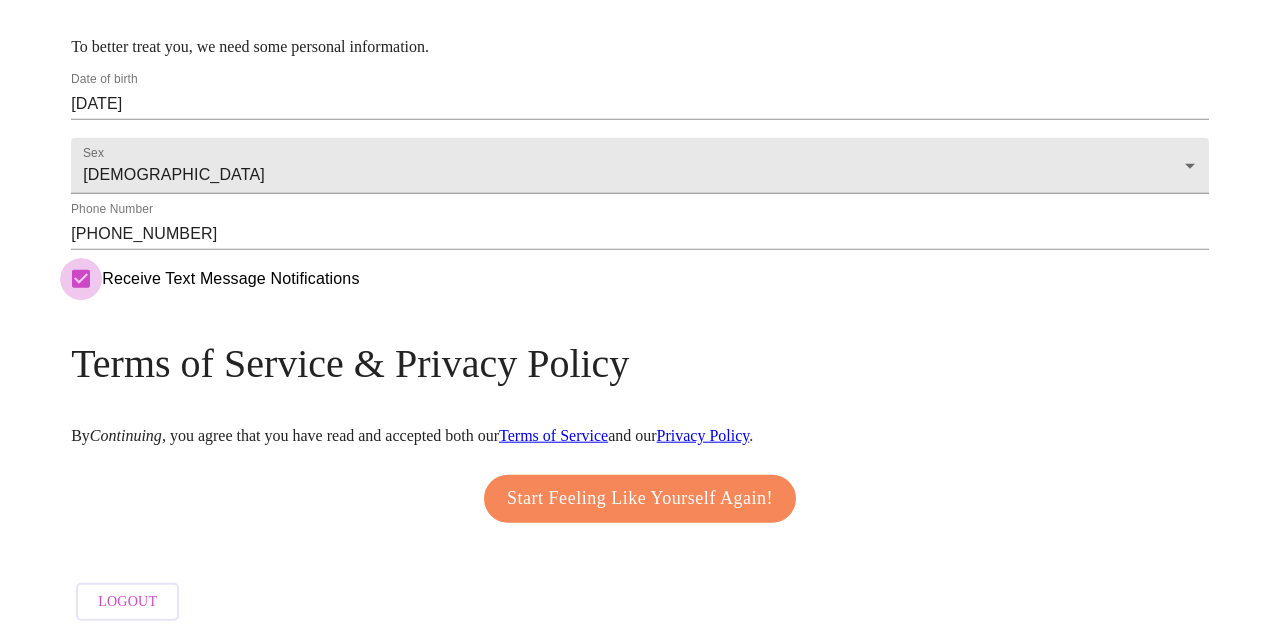 scroll, scrollTop: 900, scrollLeft: 0, axis: vertical 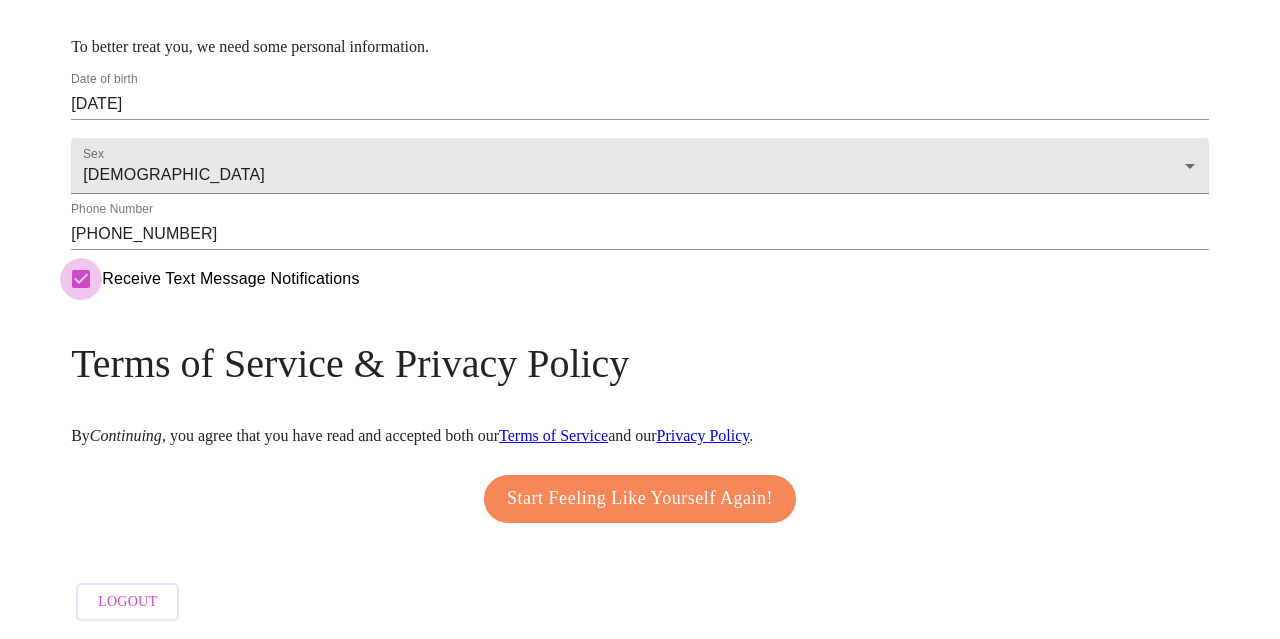 click on "Start Feeling Like Yourself Again!" at bounding box center (640, 499) 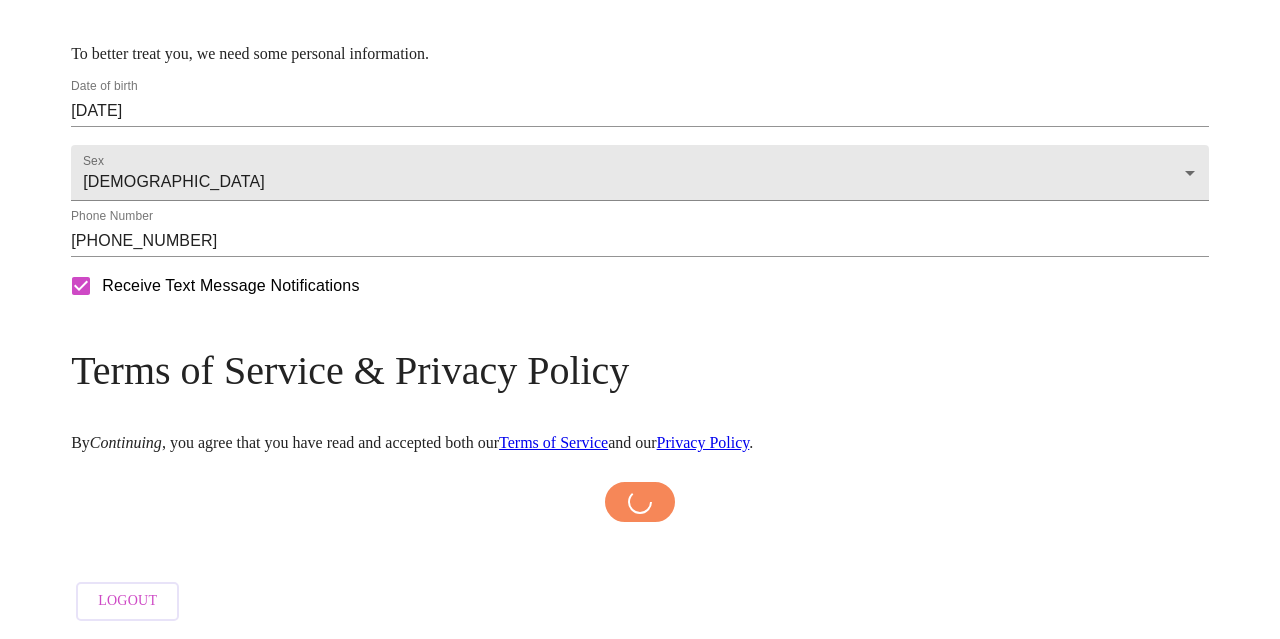 scroll, scrollTop: 892, scrollLeft: 0, axis: vertical 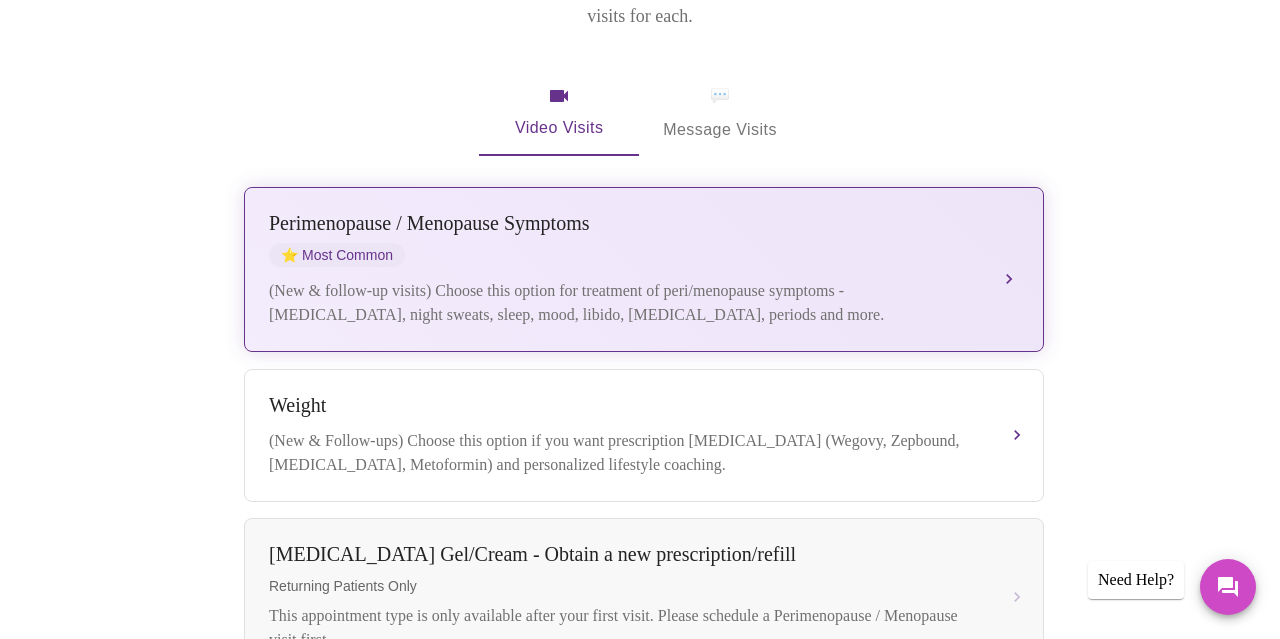 click on "(New & follow-up visits) Choose this option for treatment of peri/menopause symptoms - [MEDICAL_DATA], night sweats, sleep, mood, libido, [MEDICAL_DATA], periods and more." at bounding box center [624, 303] 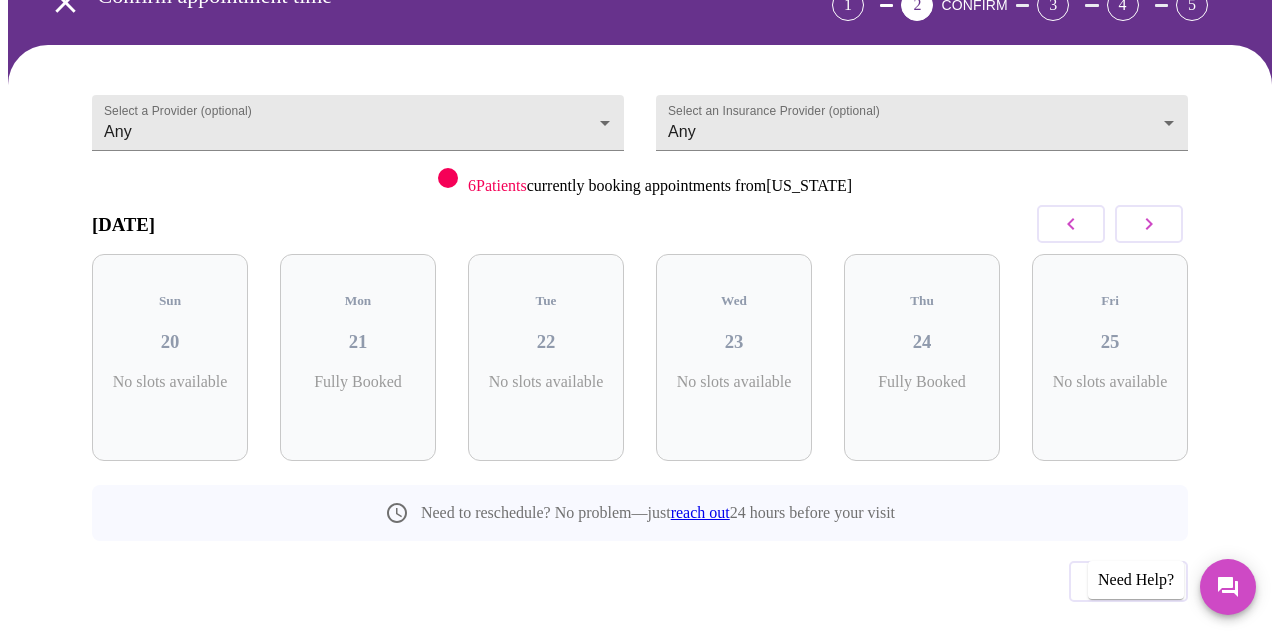 click at bounding box center [1149, 224] 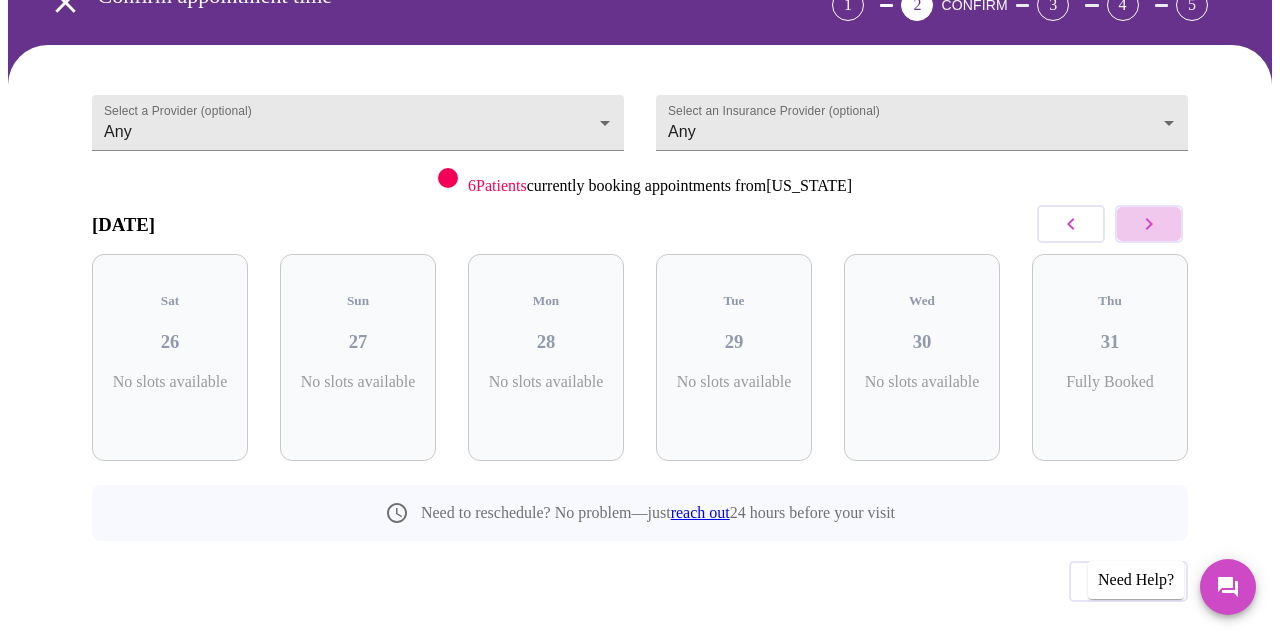 click at bounding box center [1149, 224] 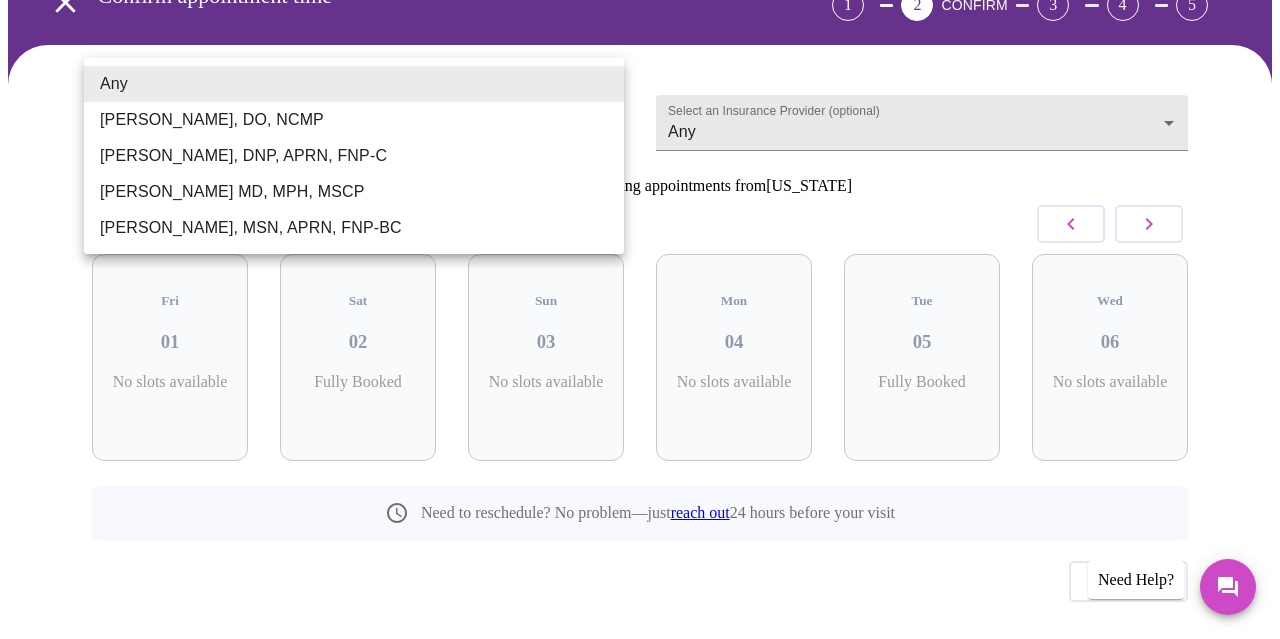 click on "MyMenopauseRx Appointments Messaging Labs Uploads Medications Community Refer a Friend Hi [PERSON_NAME] appointment time 1 2 CONFIRM 3 4 5 Select a Provider (optional) Any Any Select an Insurance Provider (optional) Any Any 6  Patients  currently booking appointments from  [US_STATE] [DATE] Fri 01 No slots available Sat 02 Fully Booked Sun 03 No slots available Mon 04 No slots available Tue 05 Fully Booked Wed 06 No slots available Need to reschedule? No problem—just  reach out  24 hours before your visit Previous Need Help? Settings Billing Invoices Log out Any [PERSON_NAME], DO, NCMP [PERSON_NAME], DNP, APRN, FNP-C [PERSON_NAME] MD, MPH, MSCP [PERSON_NAME], MSN, APRN, FNP-BC" at bounding box center (640, 282) 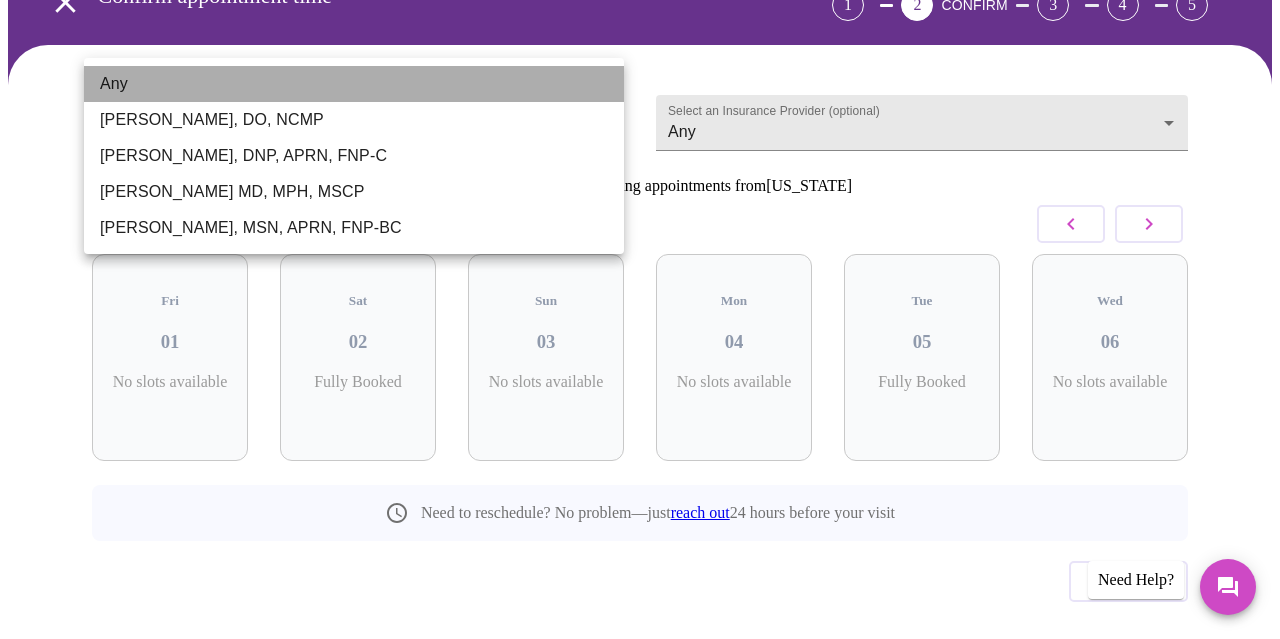 click on "Any" at bounding box center [354, 84] 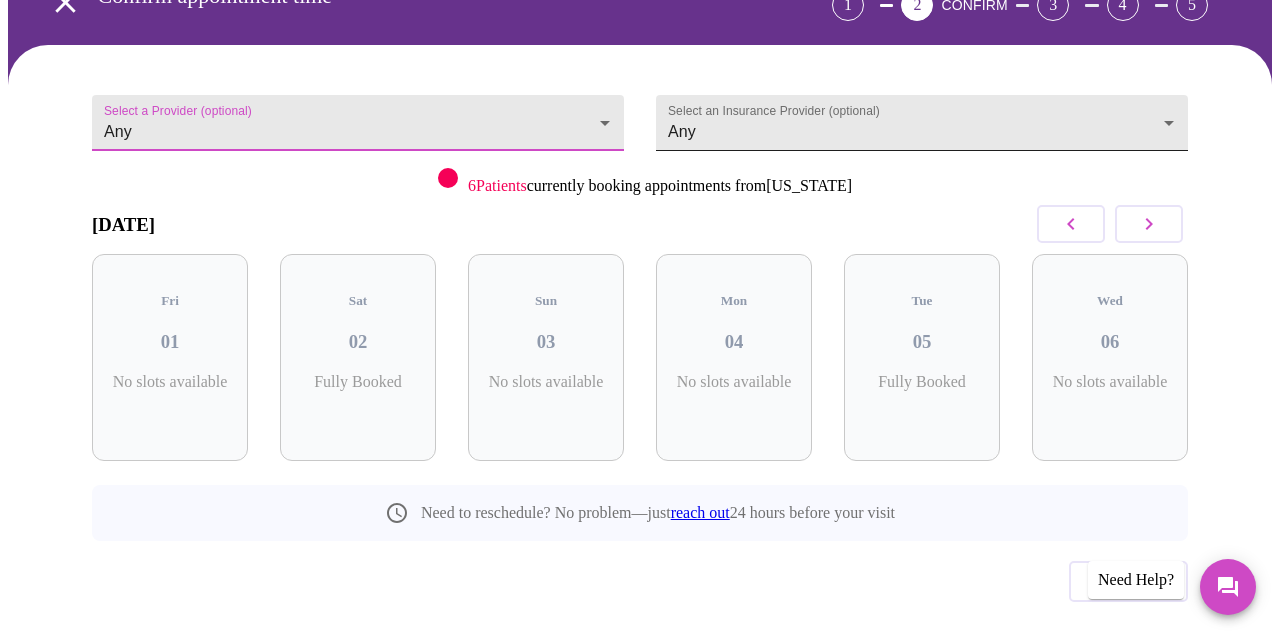 click on "MyMenopauseRx Appointments Messaging Labs Uploads Medications Community Refer a Friend Hi [PERSON_NAME] appointment time 1 2 CONFIRM 3 4 5 Select a Provider (optional) Any Any Select an Insurance Provider (optional) Any Any 6  Patients  currently booking appointments from  [US_STATE] [DATE] Fri 01 No slots available Sat 02 Fully Booked Sun 03 No slots available Mon 04 No slots available Tue 05 Fully Booked Wed 06 No slots available Need to reschedule? No problem—just  reach out  24 hours before your visit Previous Need Help? Settings Billing Invoices Log out" at bounding box center (640, 282) 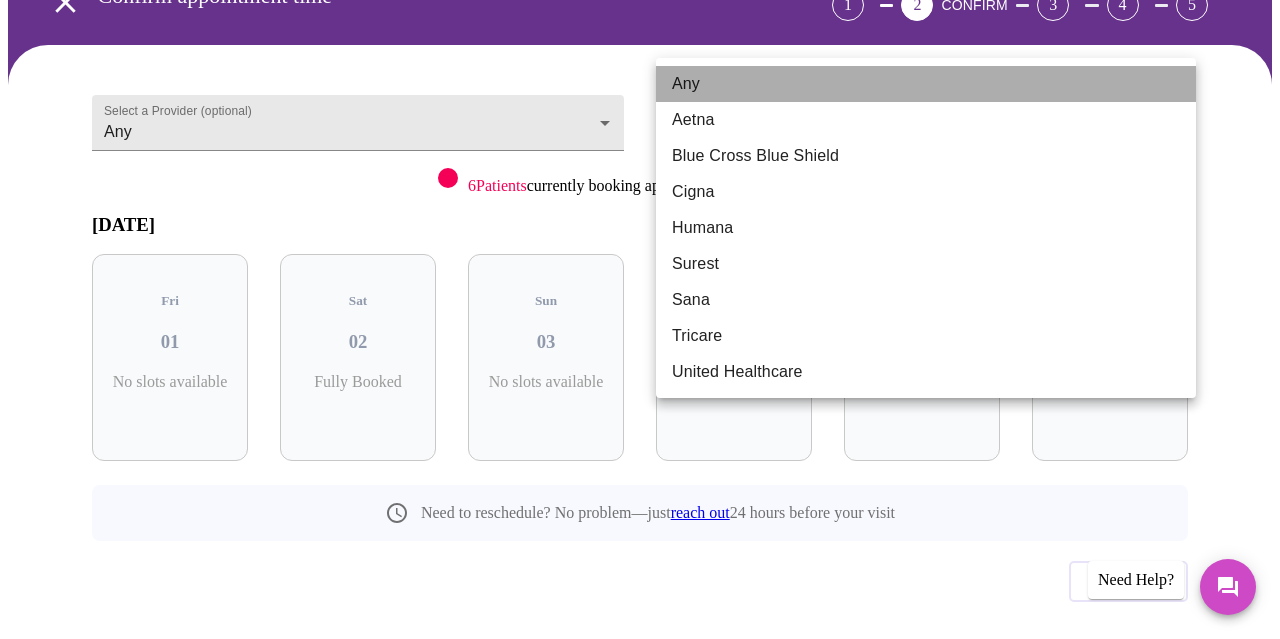 click on "Any" at bounding box center (926, 84) 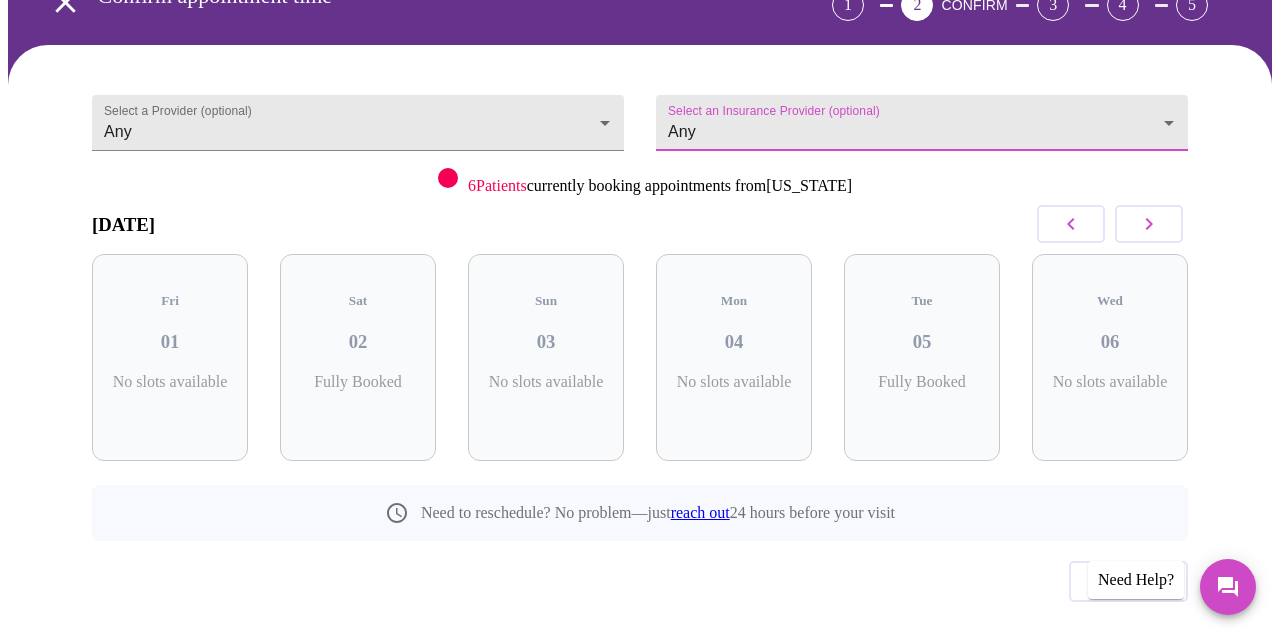 click 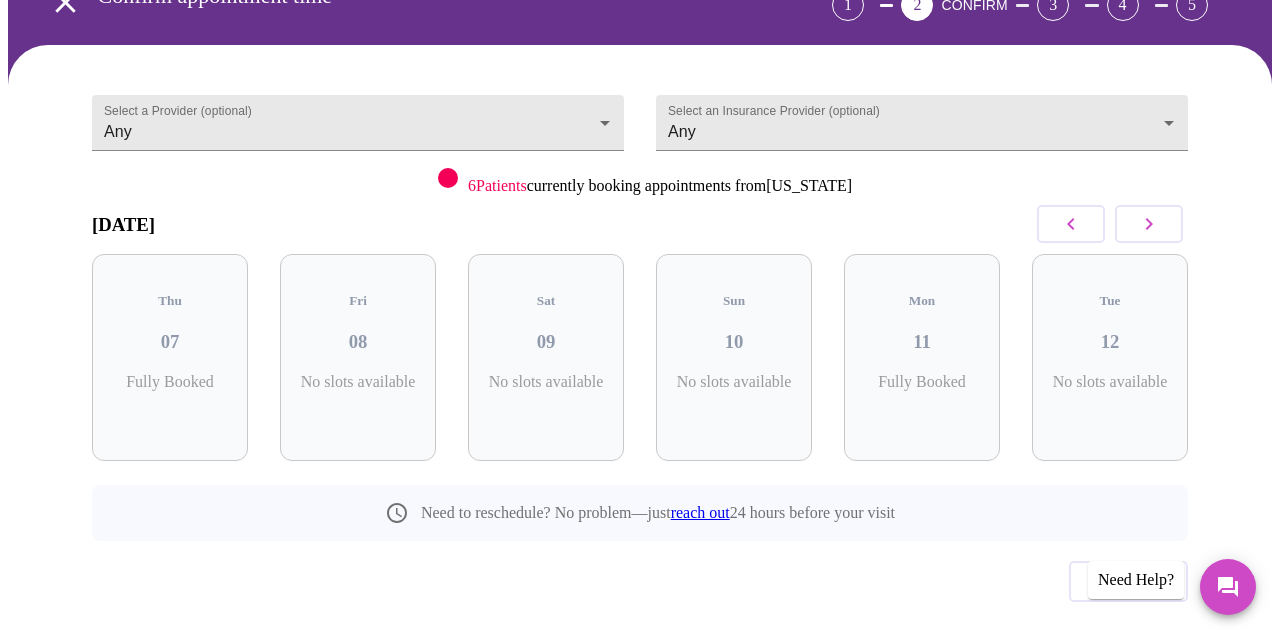 click on "Fully Booked" at bounding box center (922, 382) 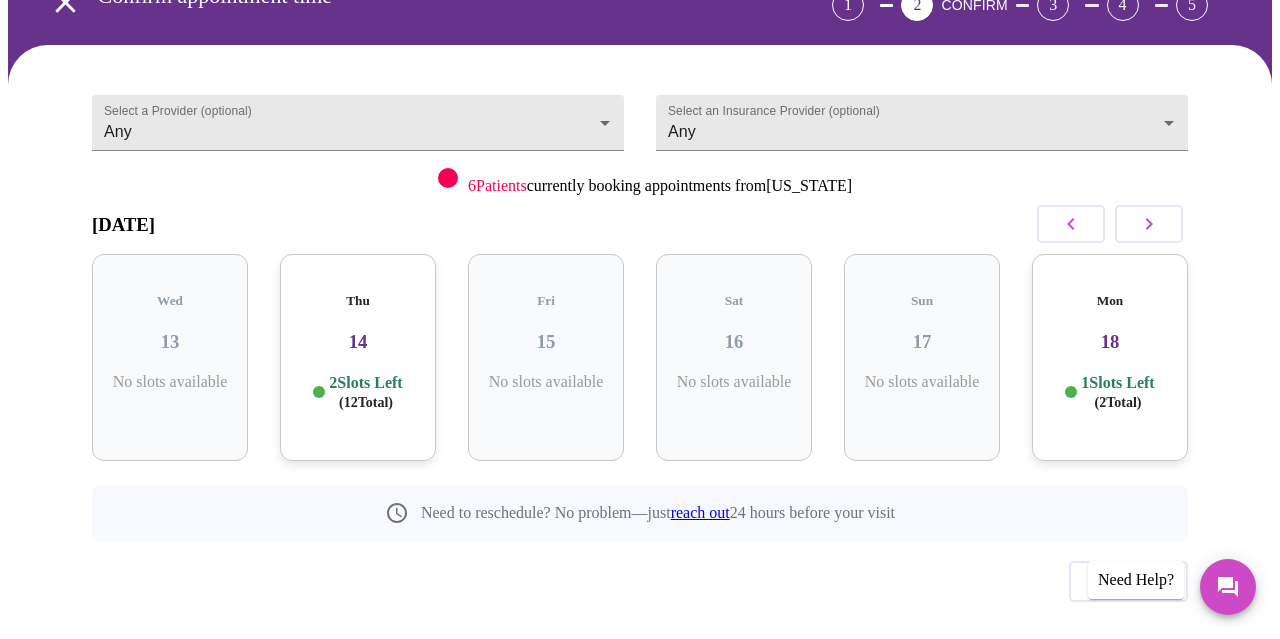 click 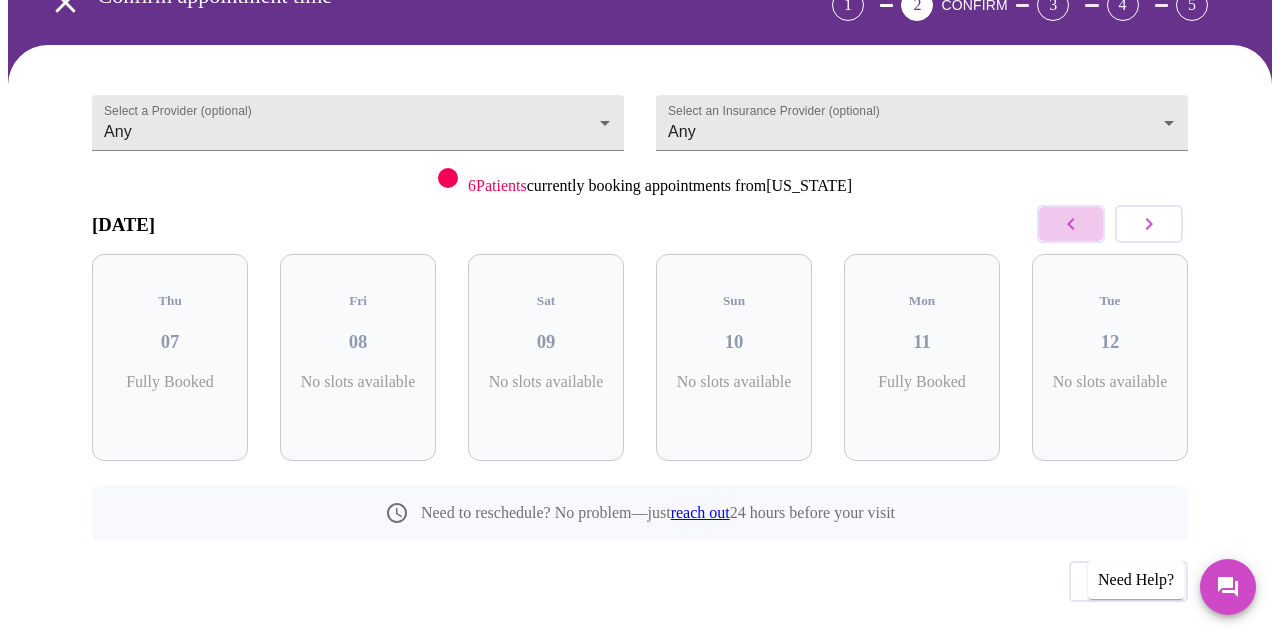 click 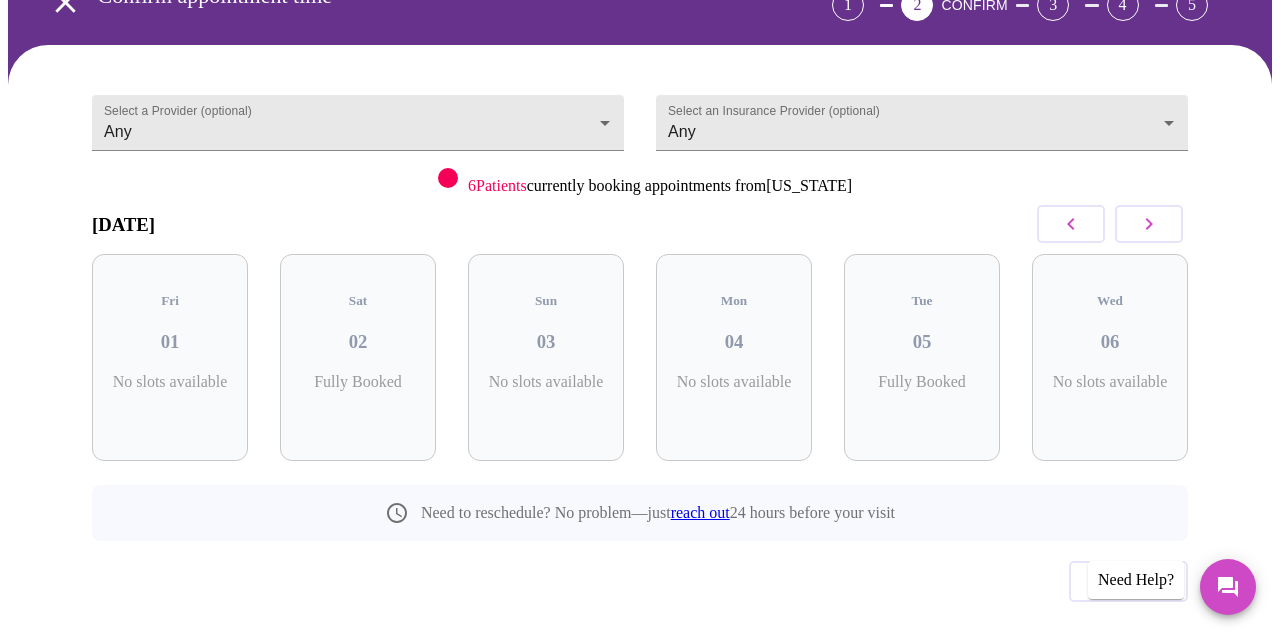 click 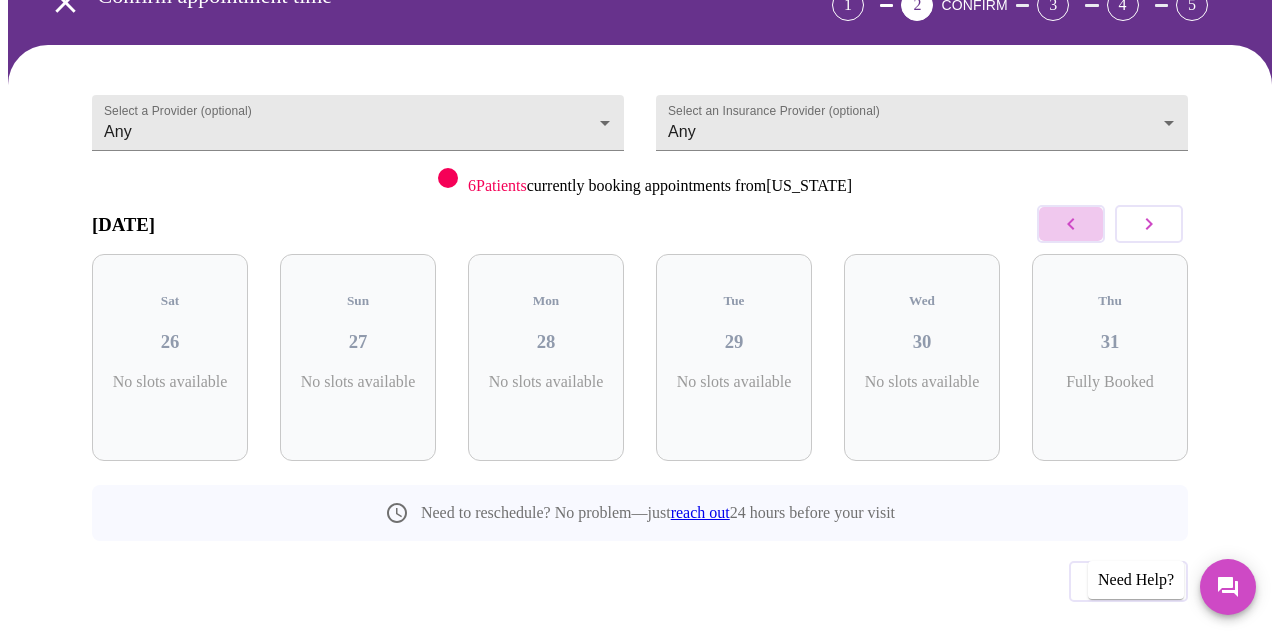 click 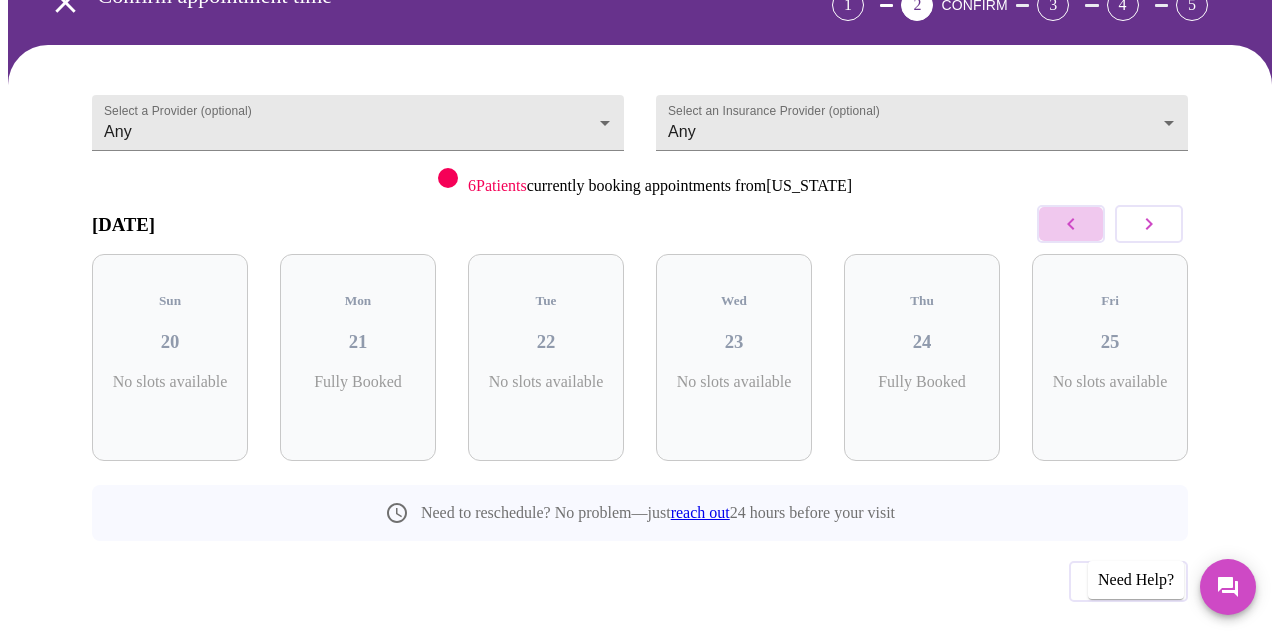 click 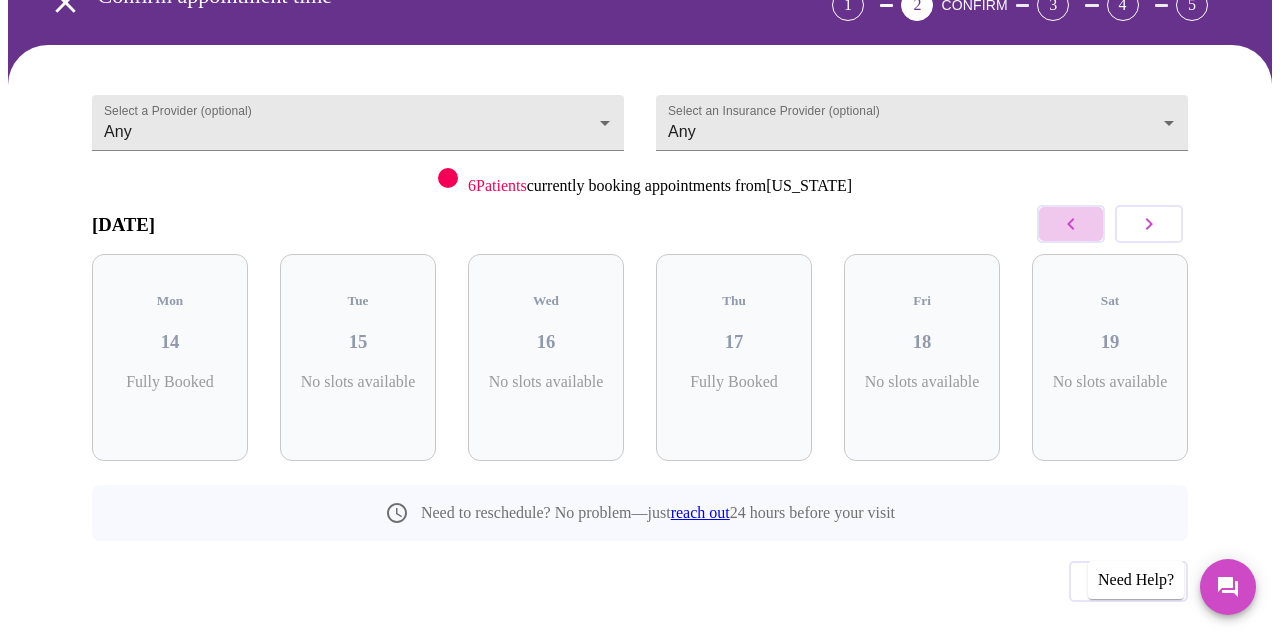 click 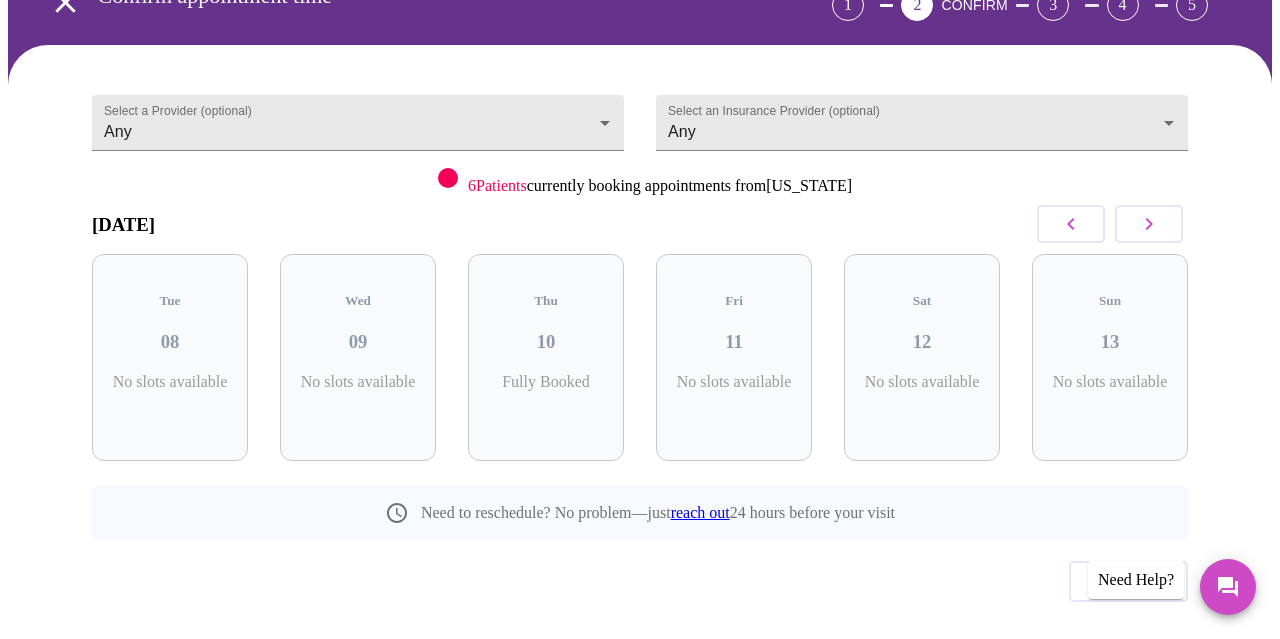 click 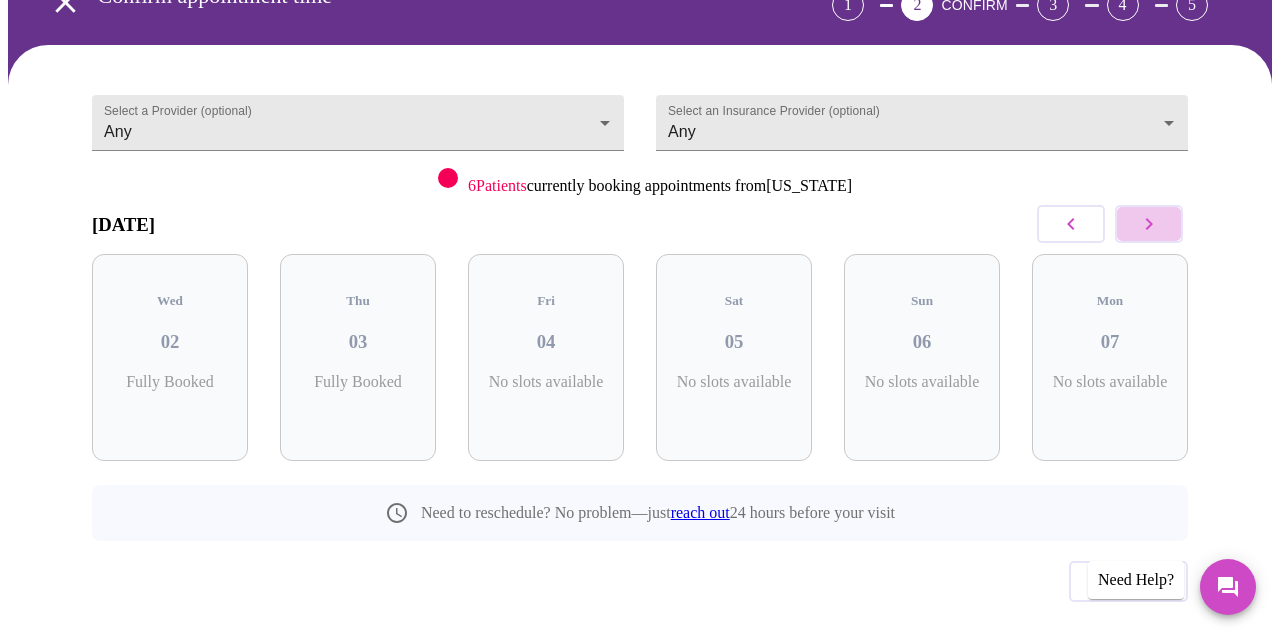 click 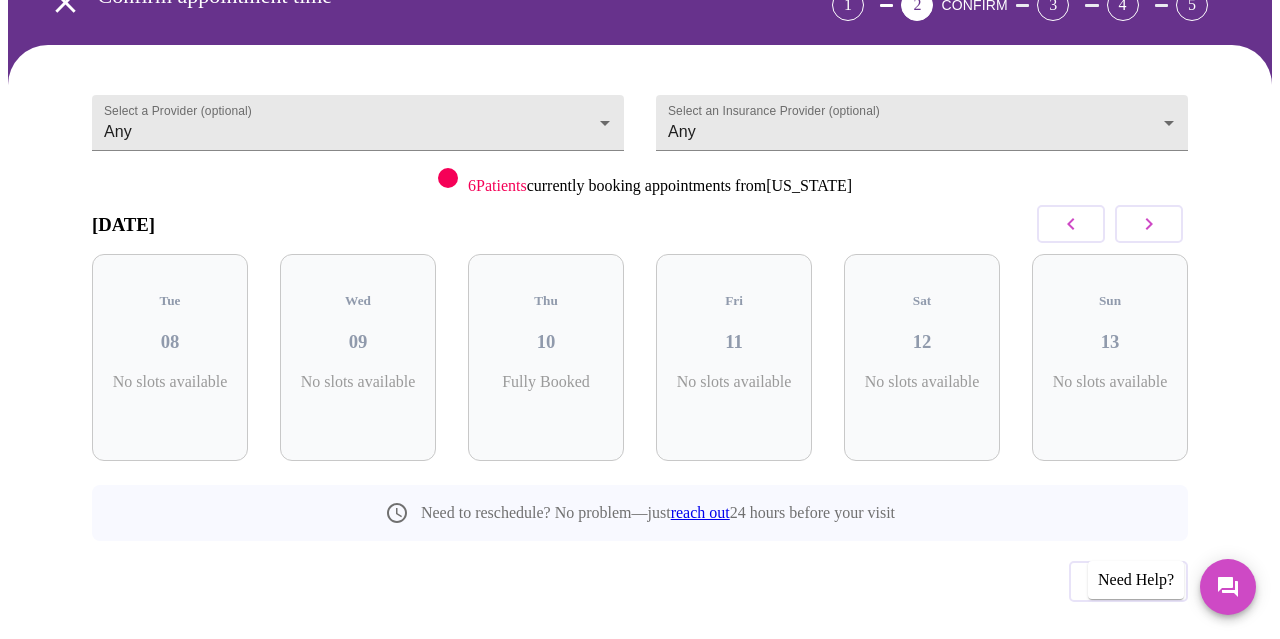 click 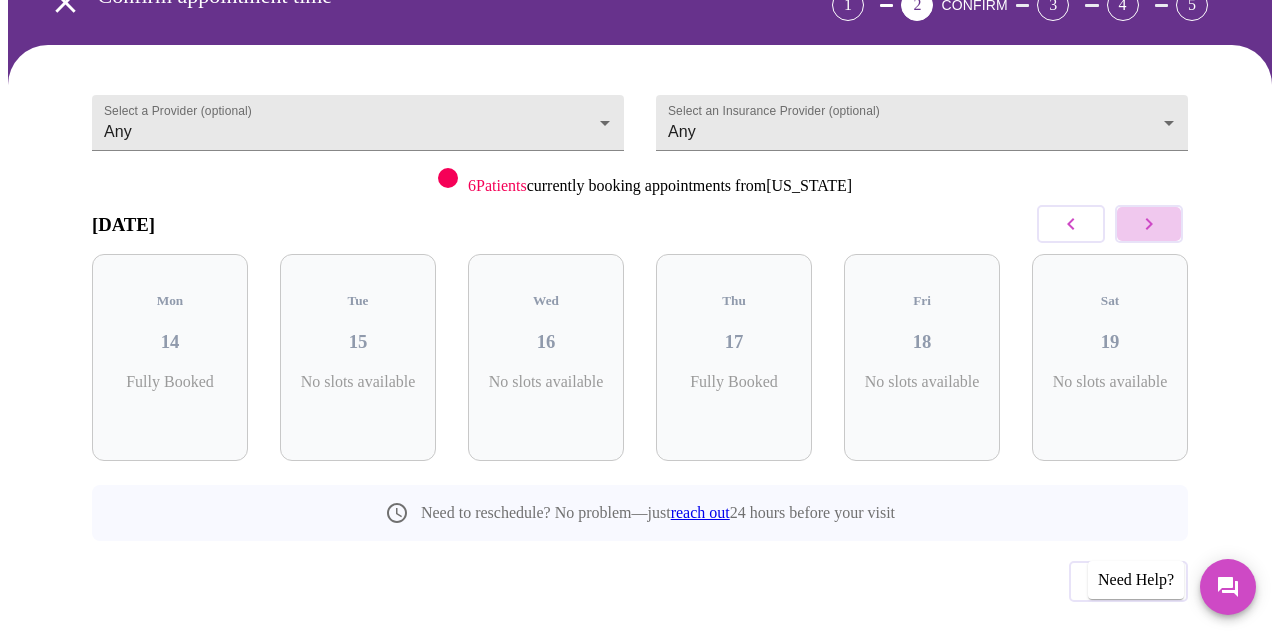 click 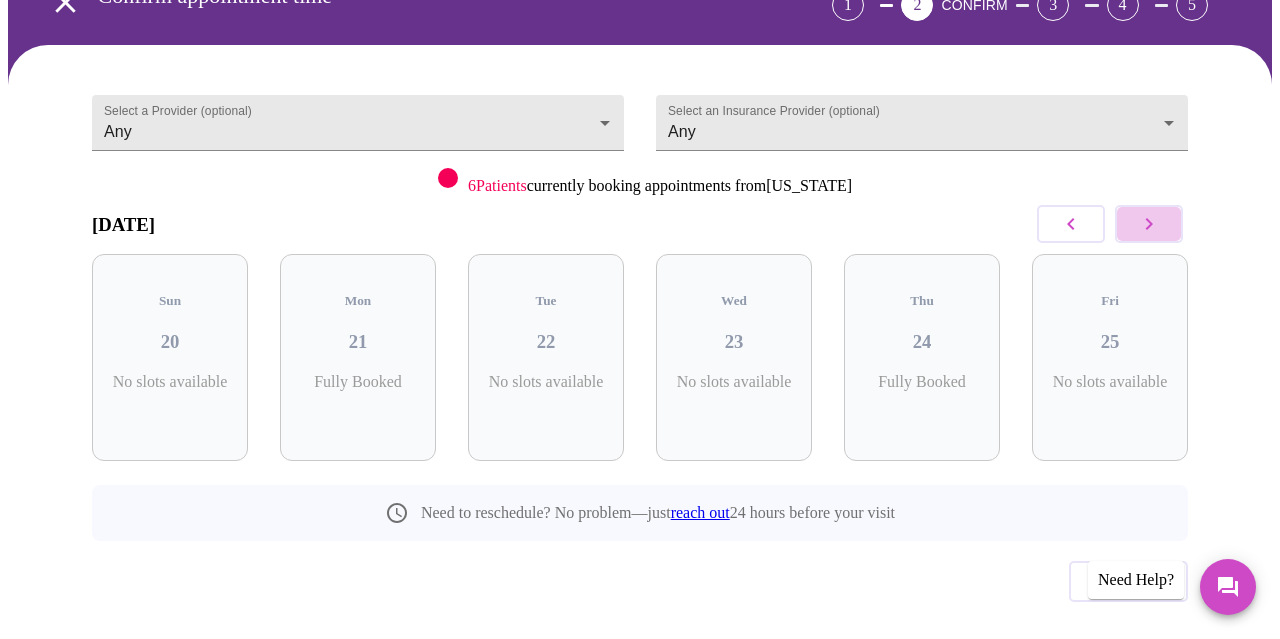 click 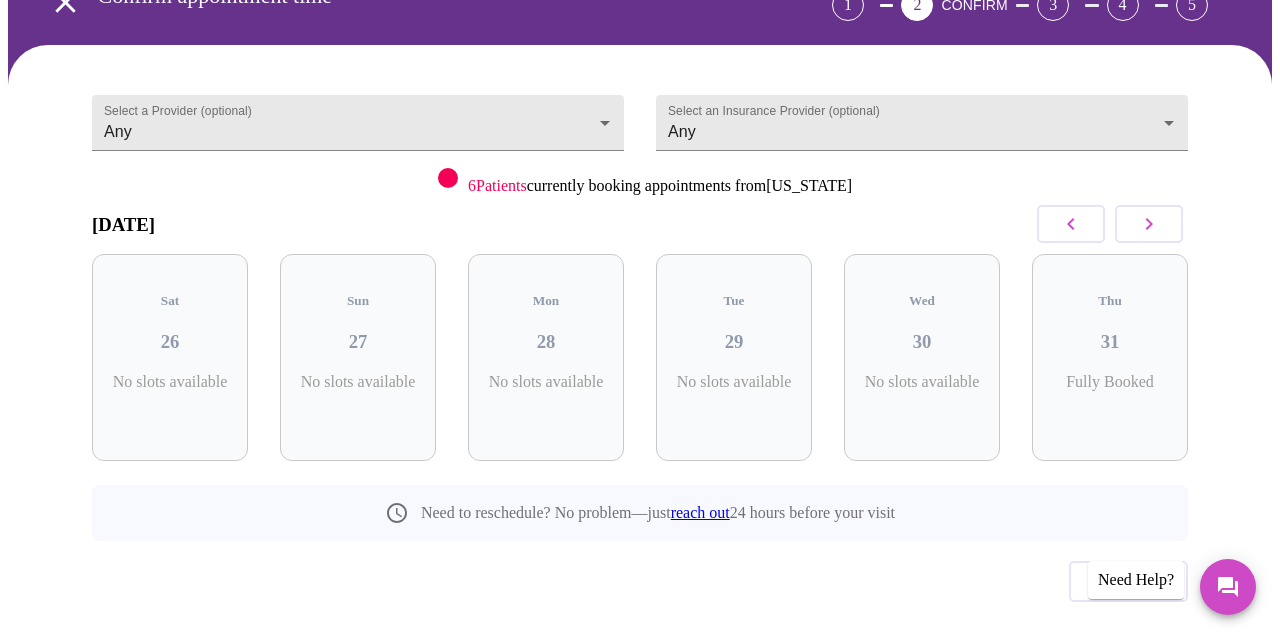 click 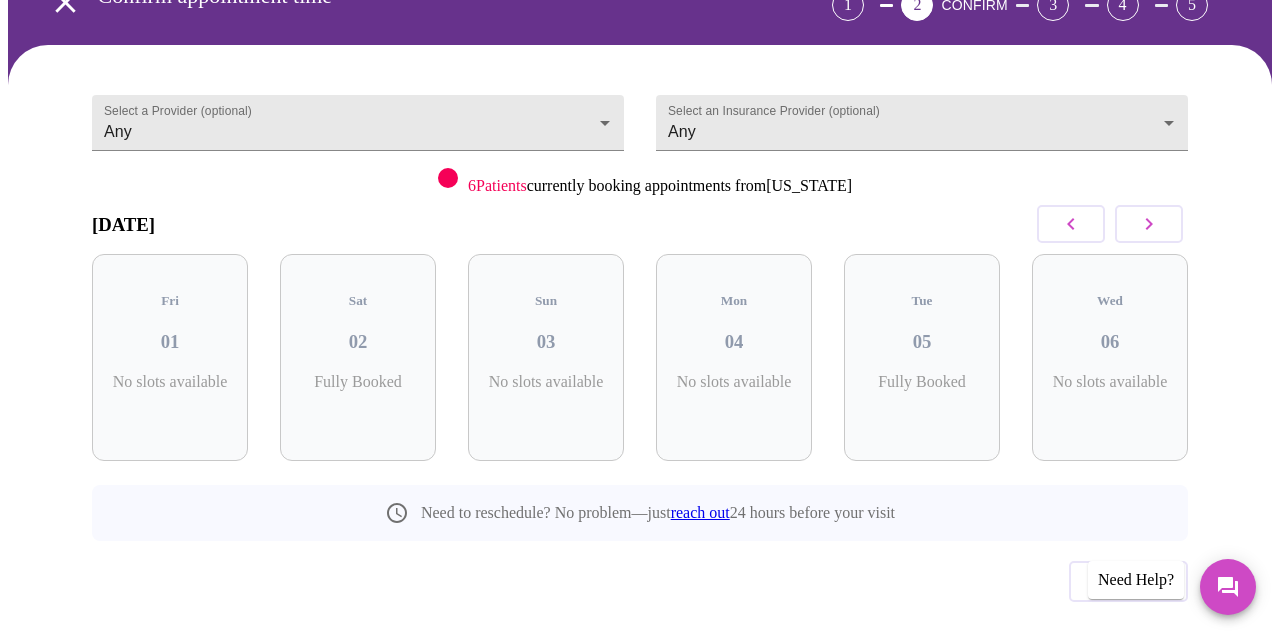 click 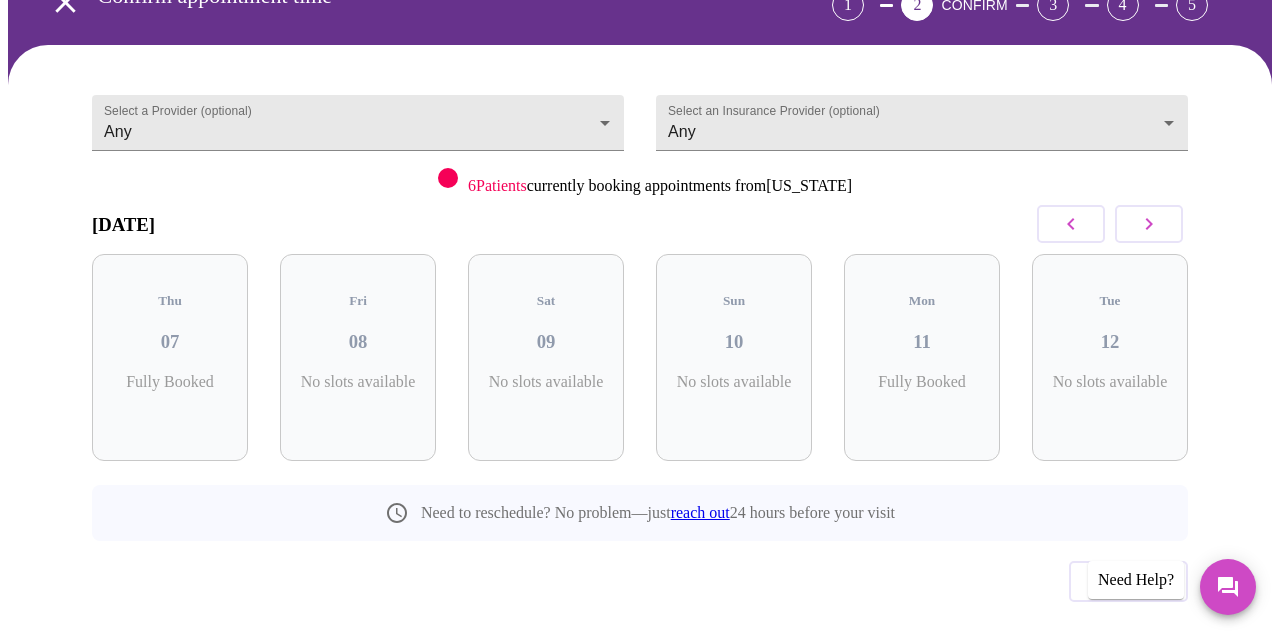 click 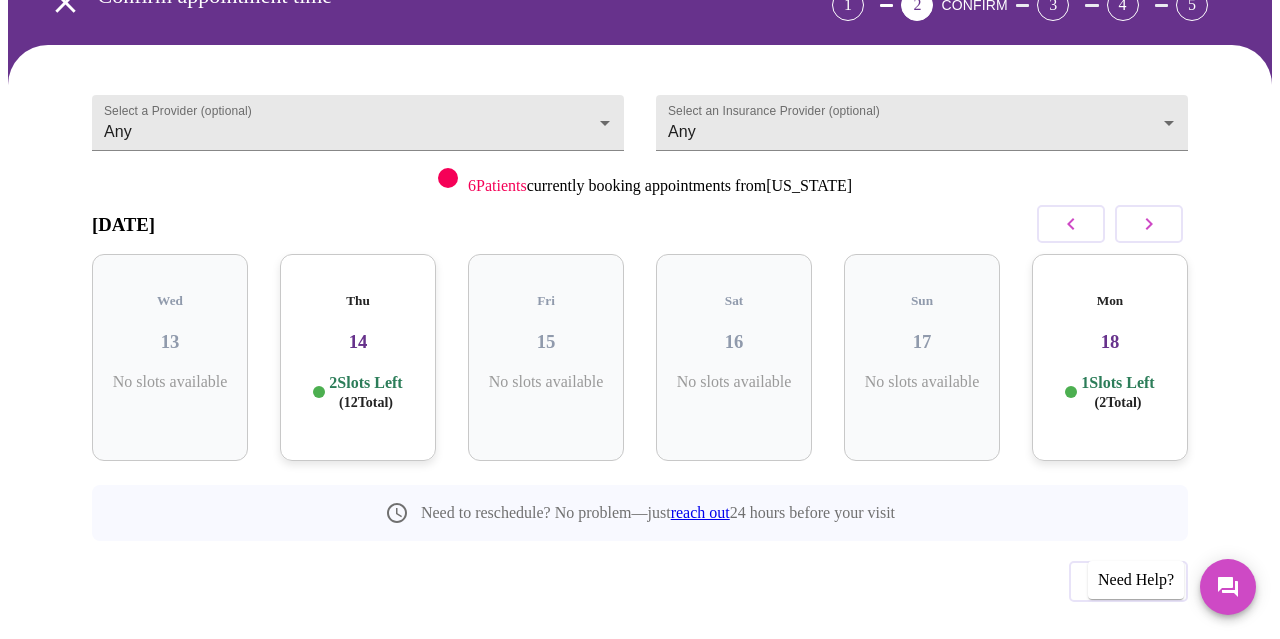 click on "2  Slots Left ( 12  Total)" at bounding box center [365, 392] 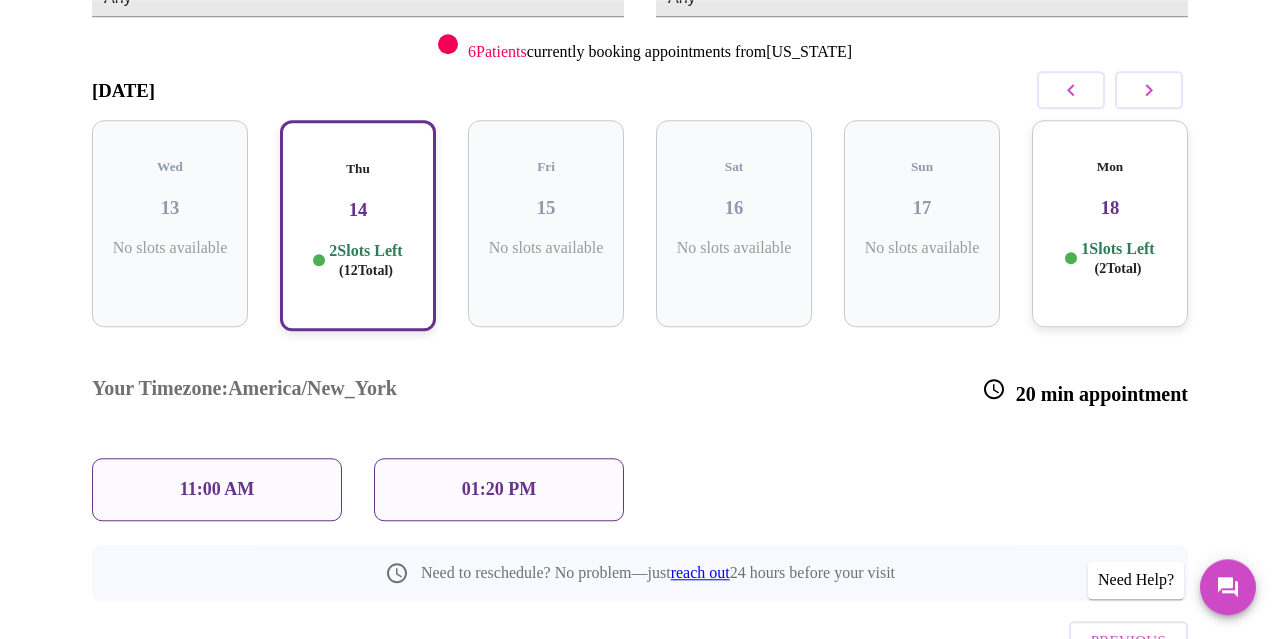 scroll, scrollTop: 308, scrollLeft: 0, axis: vertical 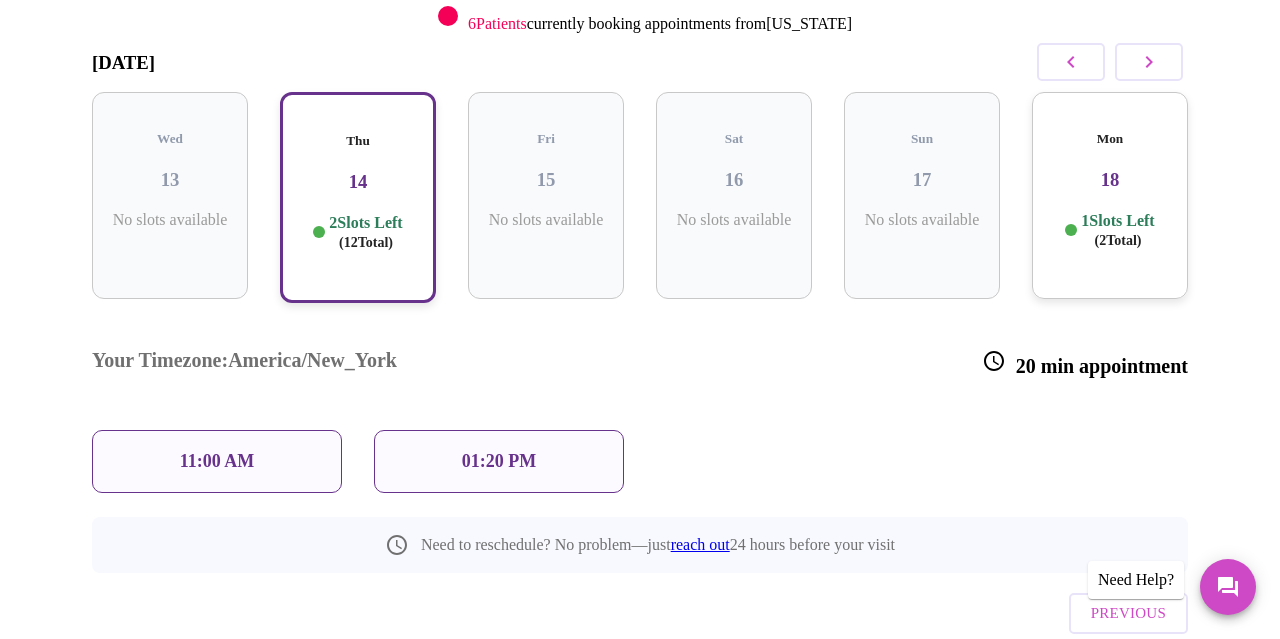 click on "11:00 AM" at bounding box center (217, 461) 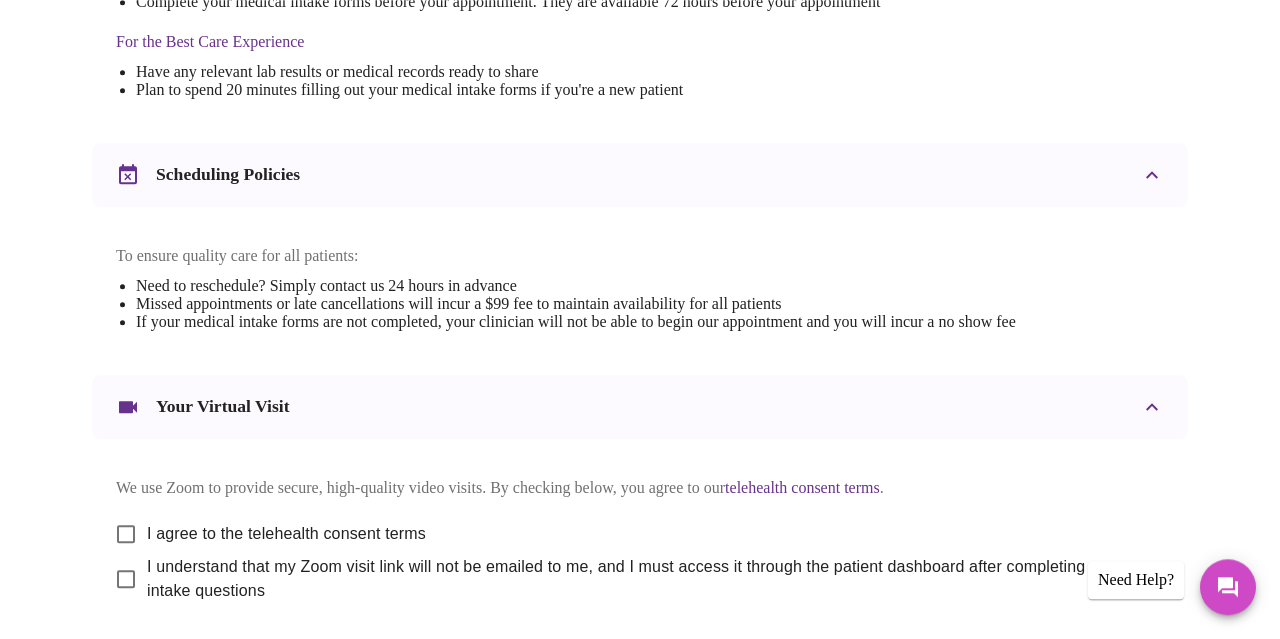 scroll, scrollTop: 728, scrollLeft: 0, axis: vertical 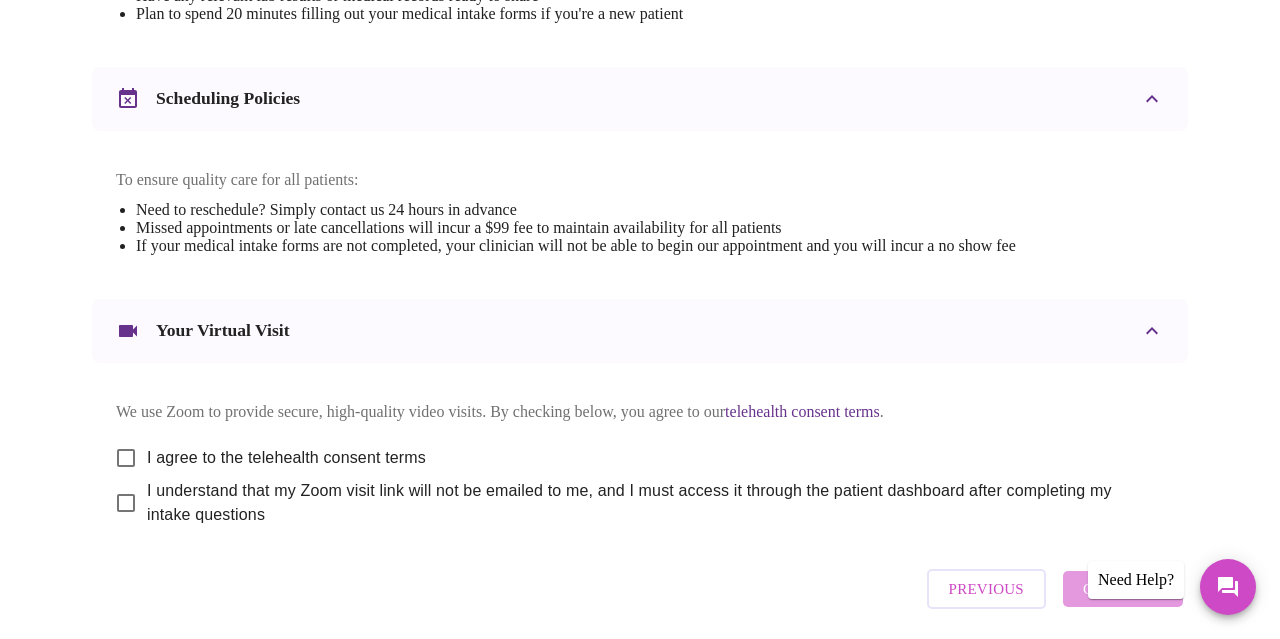 click on "I agree to the telehealth consent terms" at bounding box center (126, 458) 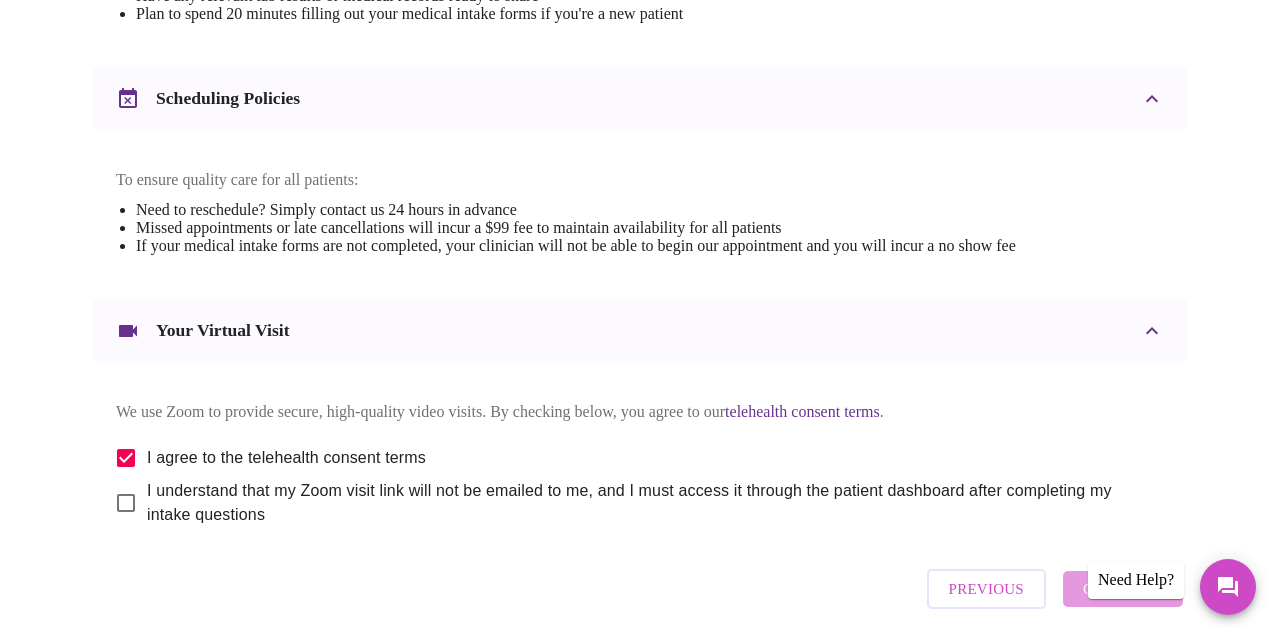 click on "I understand that my Zoom visit link will not be emailed to me, and I must access it through the patient dashboard after completing my intake questions" at bounding box center (126, 503) 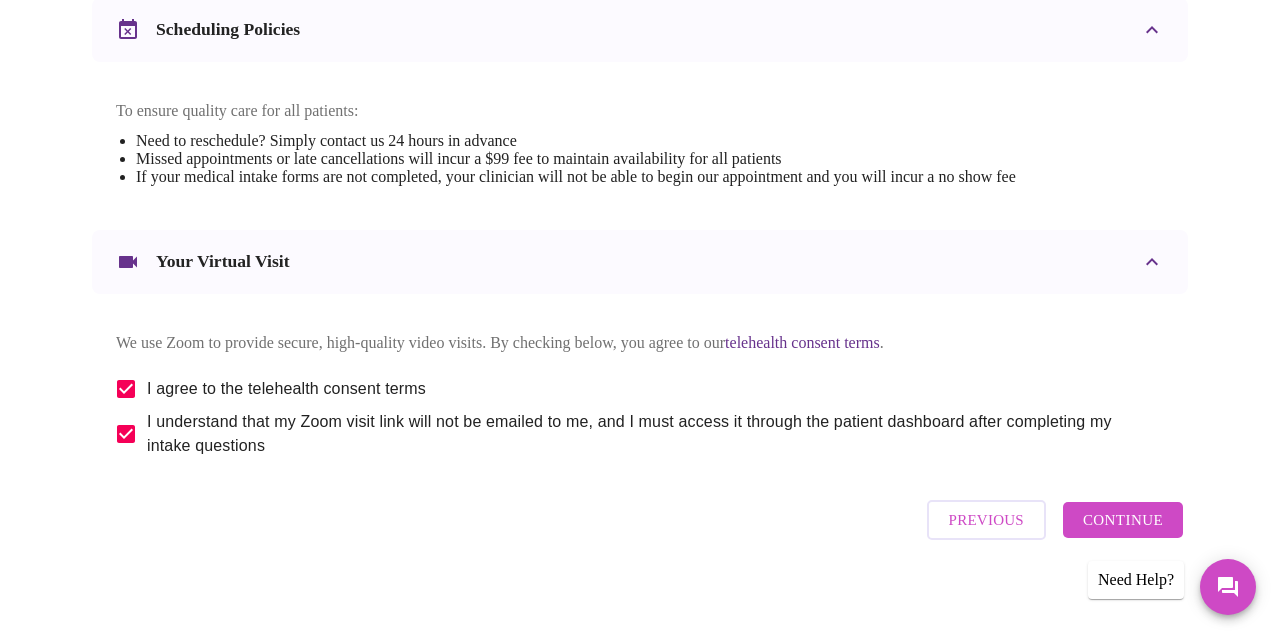 click on "Continue" at bounding box center (1123, 520) 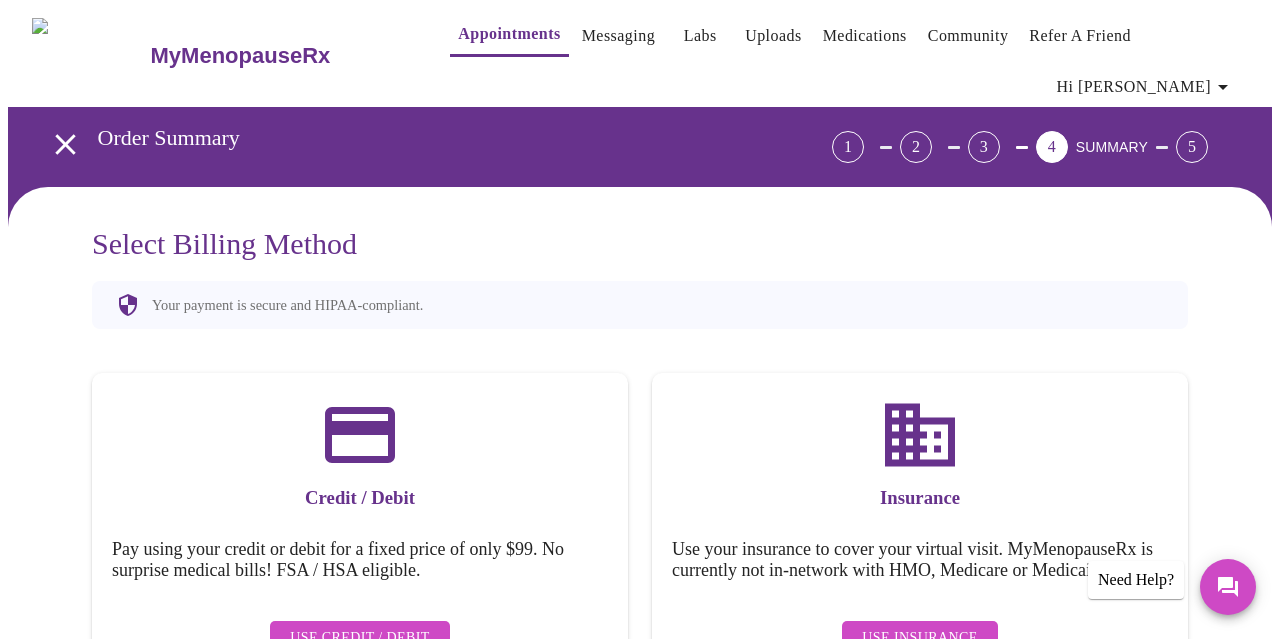 scroll, scrollTop: 212, scrollLeft: 0, axis: vertical 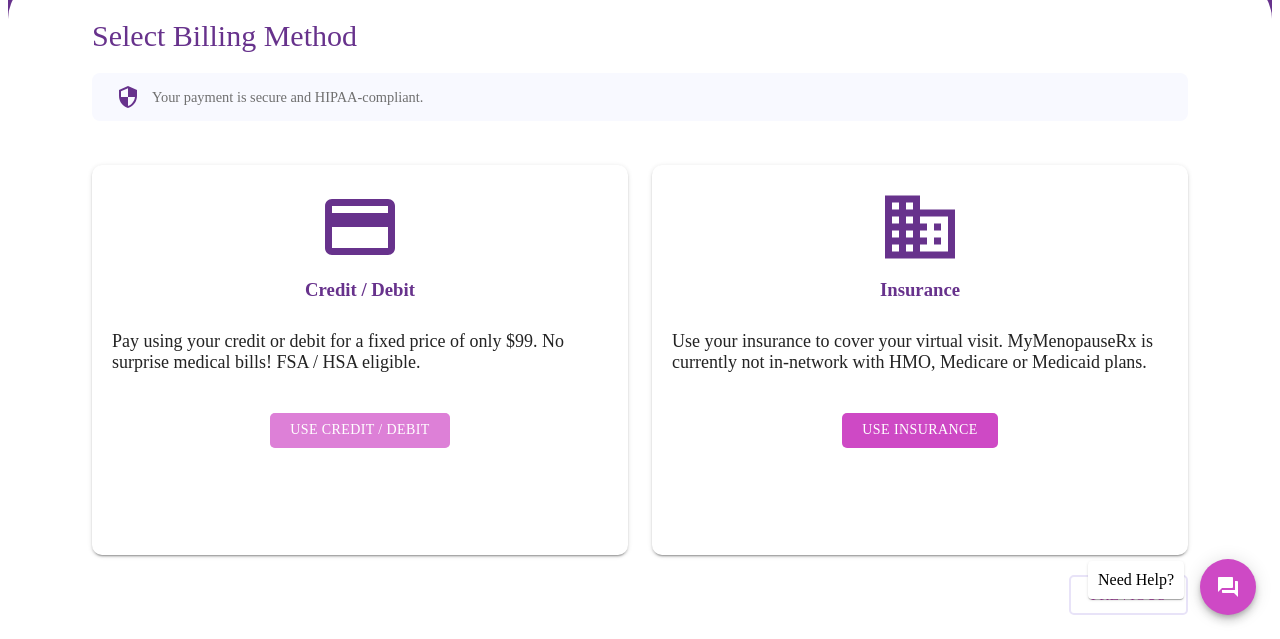 click on "Use Credit / Debit" at bounding box center (360, 430) 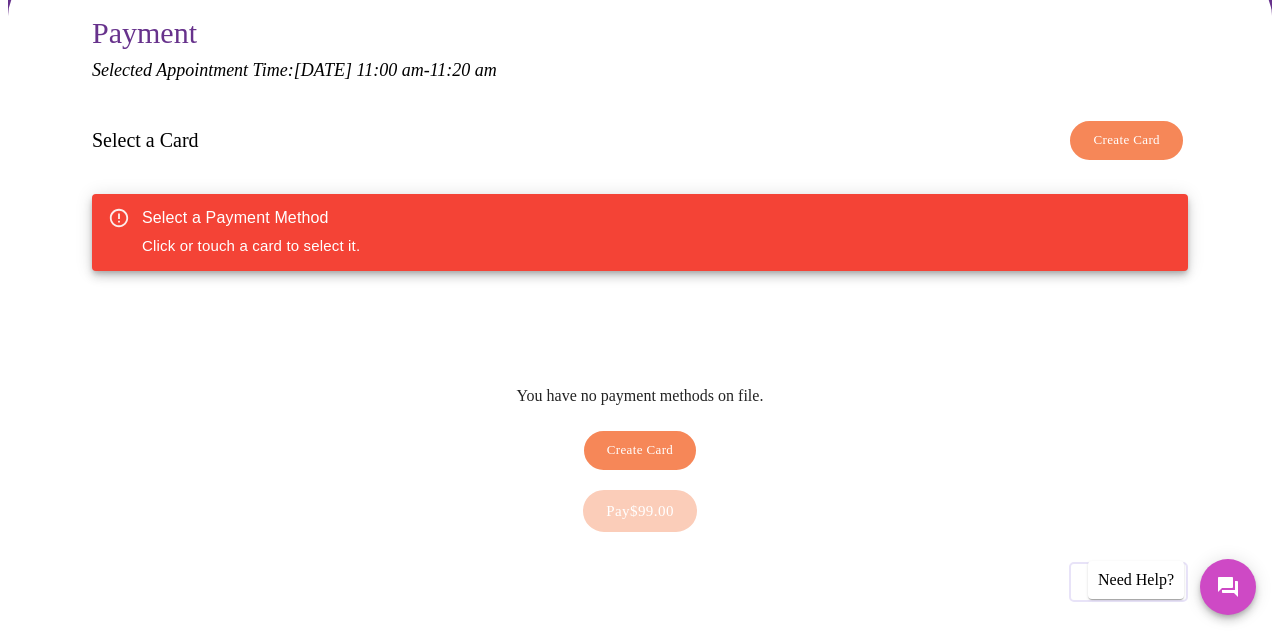 scroll, scrollTop: 236, scrollLeft: 0, axis: vertical 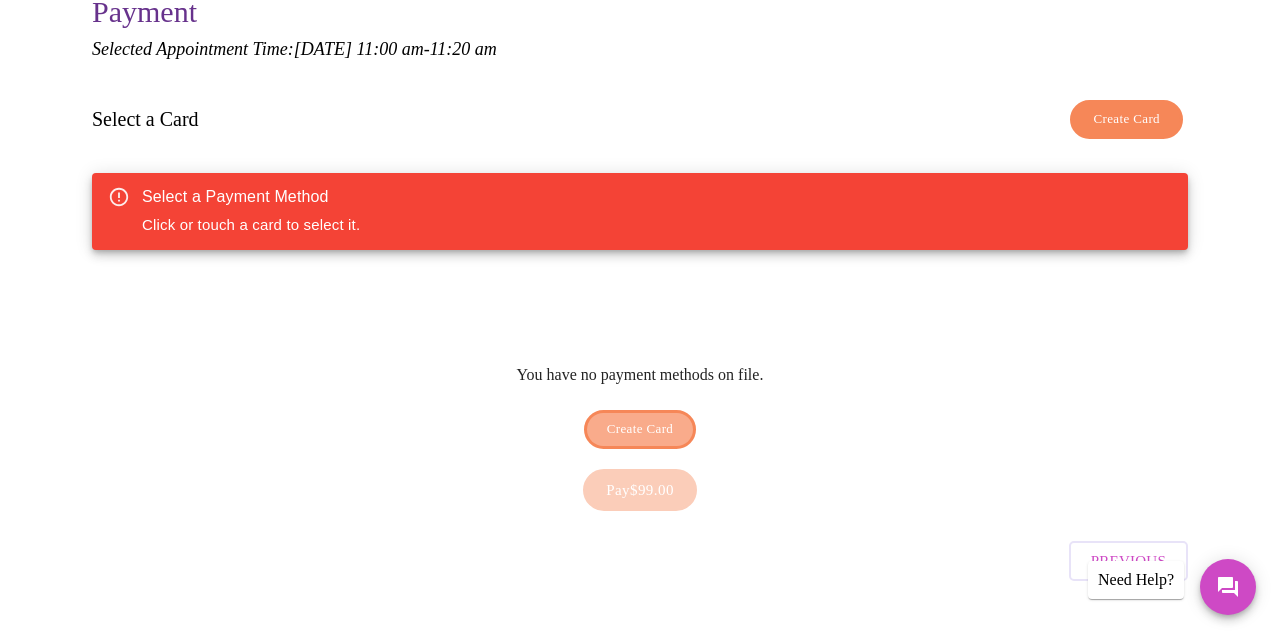 click on "Create Card" at bounding box center [640, 429] 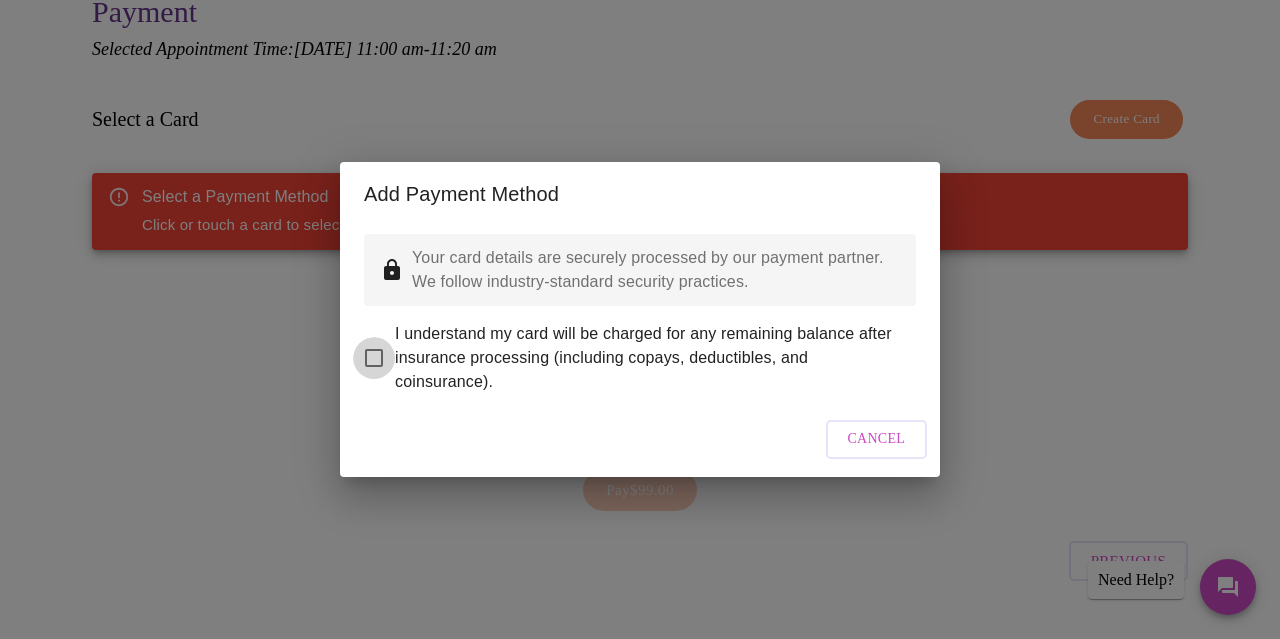 click on "I understand my card will be charged for any remaining balance after insurance processing (including copays, deductibles, and coinsurance)." at bounding box center (374, 358) 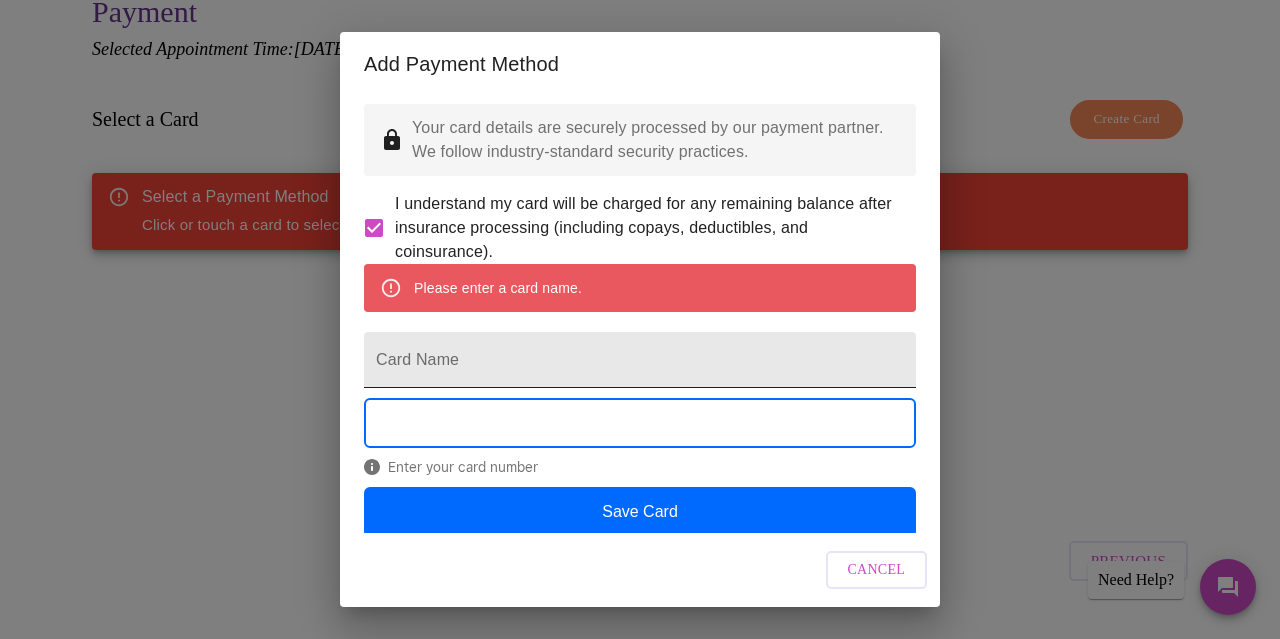 click on "Card Name" at bounding box center [640, 360] 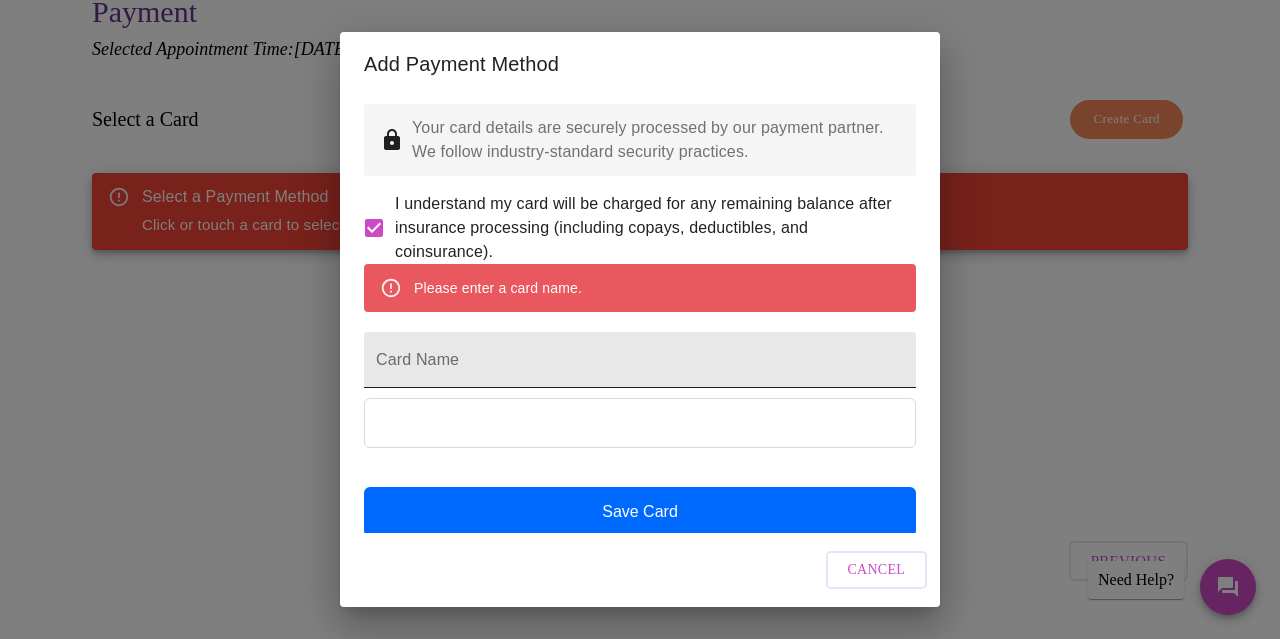 click on "Card Name" at bounding box center [640, 360] 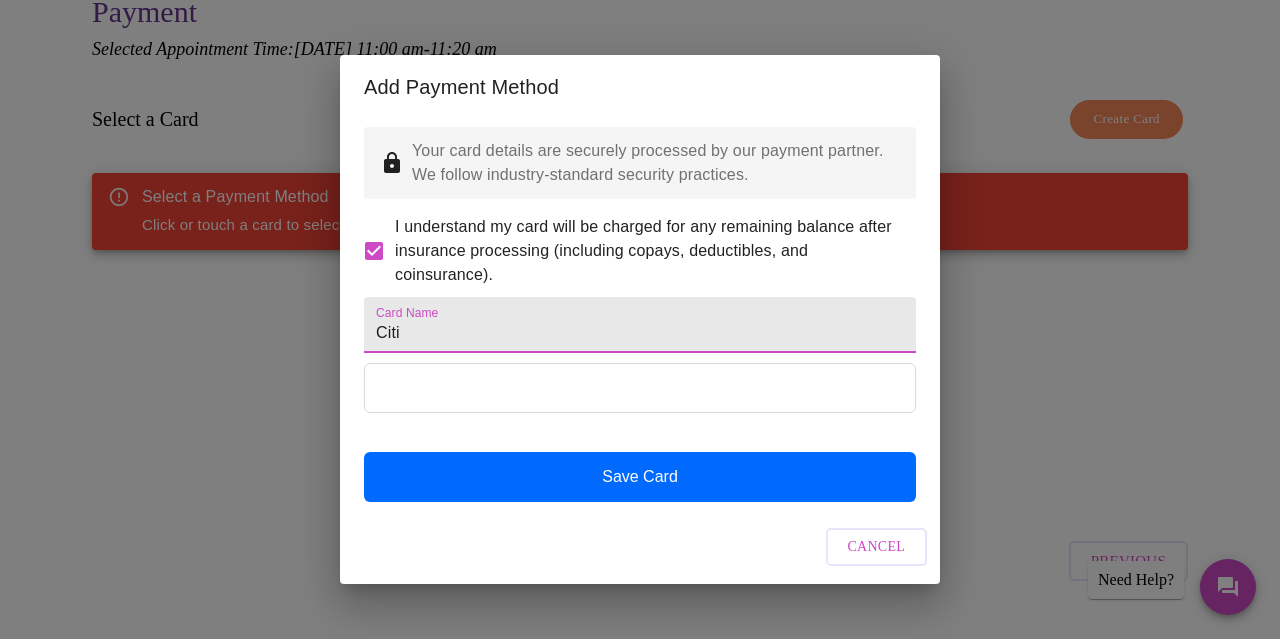 type on "Citi" 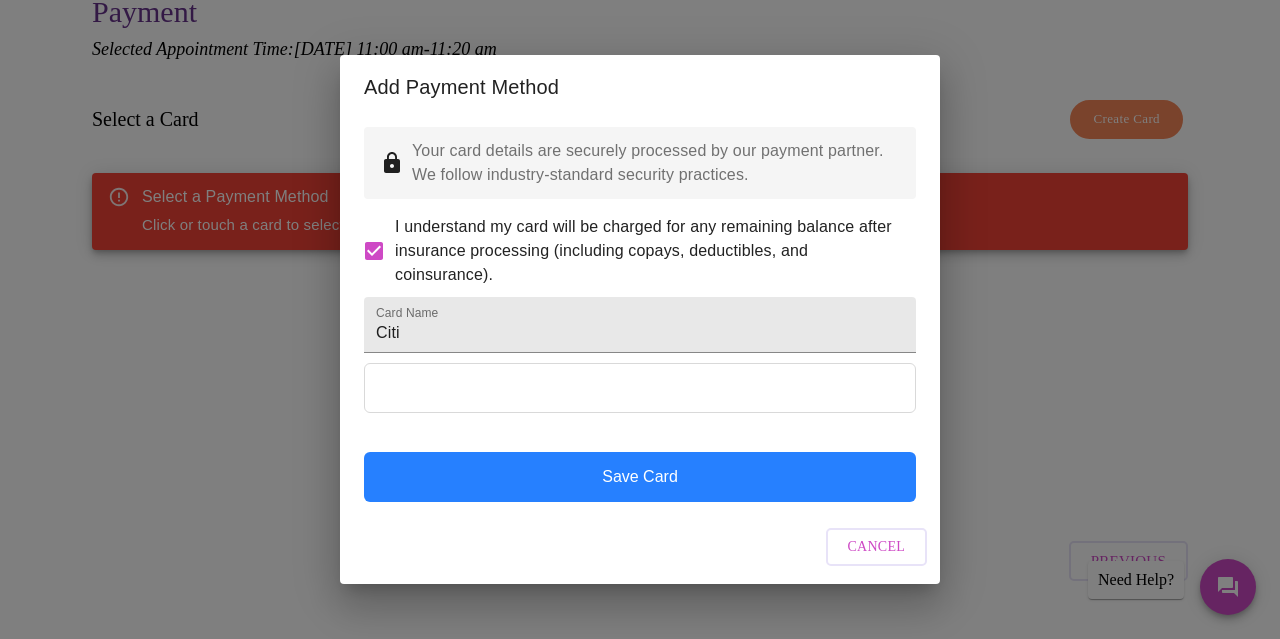 click on "Save Card" at bounding box center [640, 477] 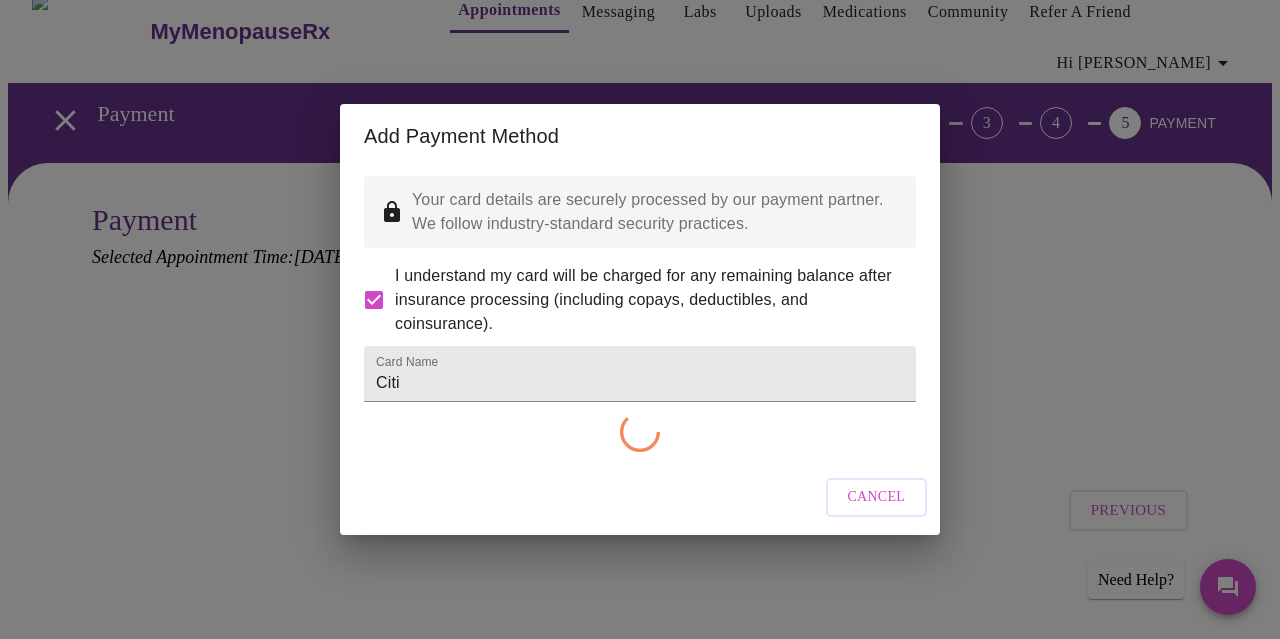 scroll, scrollTop: 0, scrollLeft: 0, axis: both 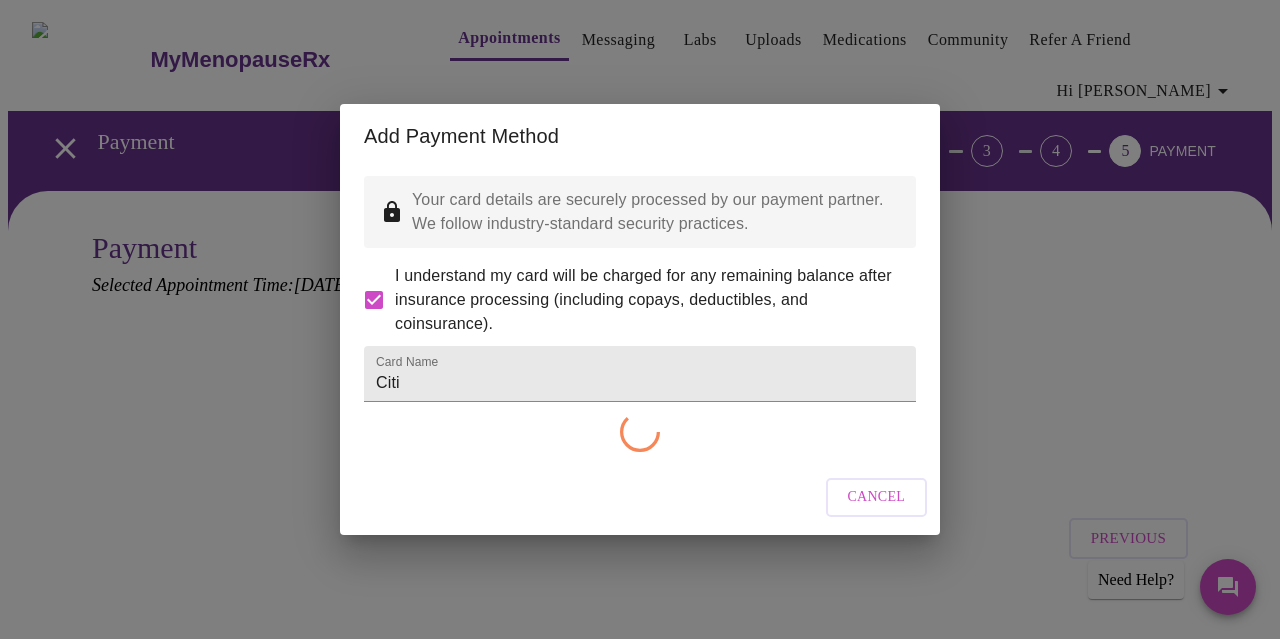 checkbox on "false" 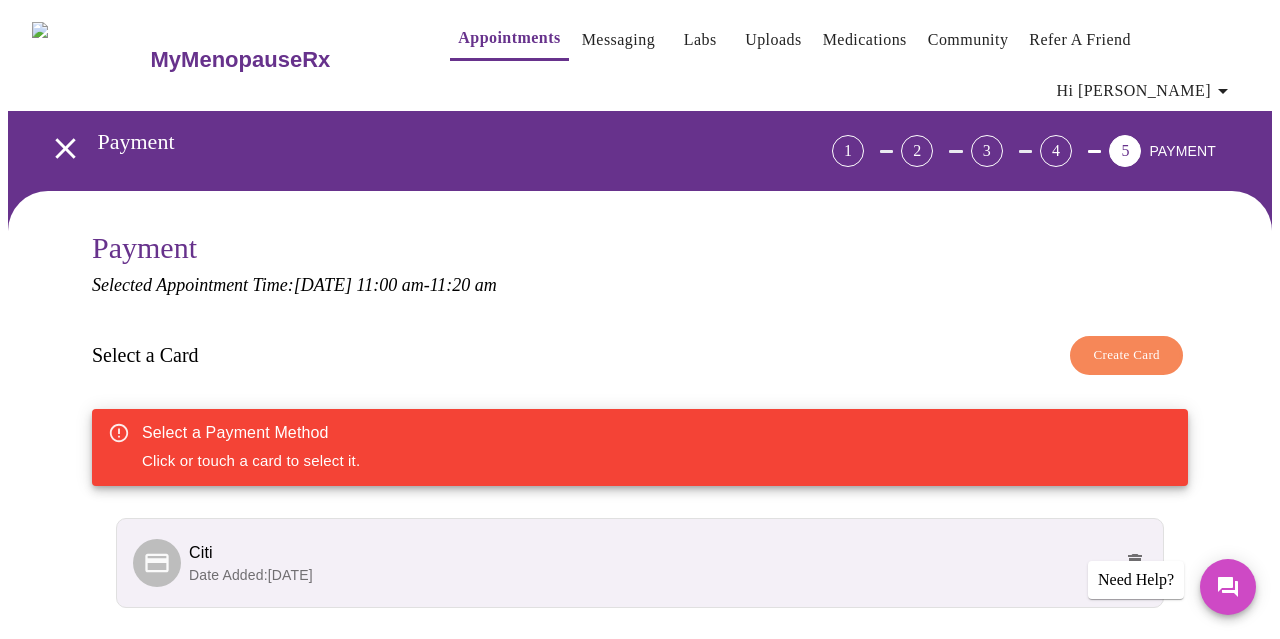 click on "Citi" at bounding box center (650, 553) 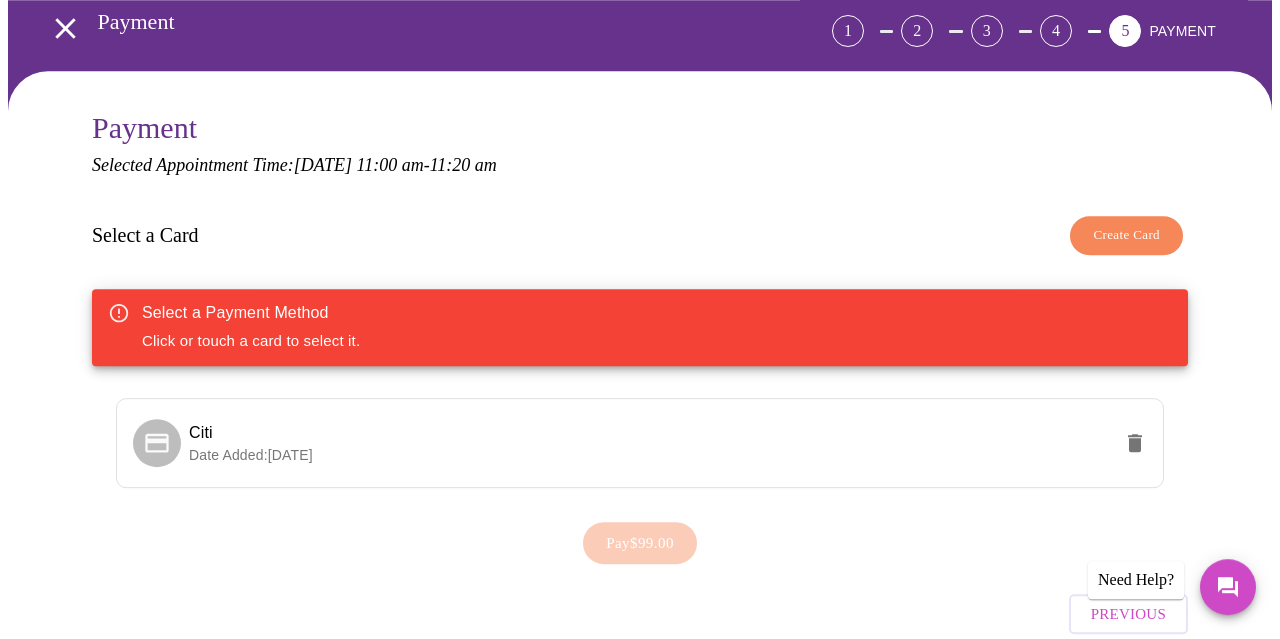 scroll, scrollTop: 138, scrollLeft: 0, axis: vertical 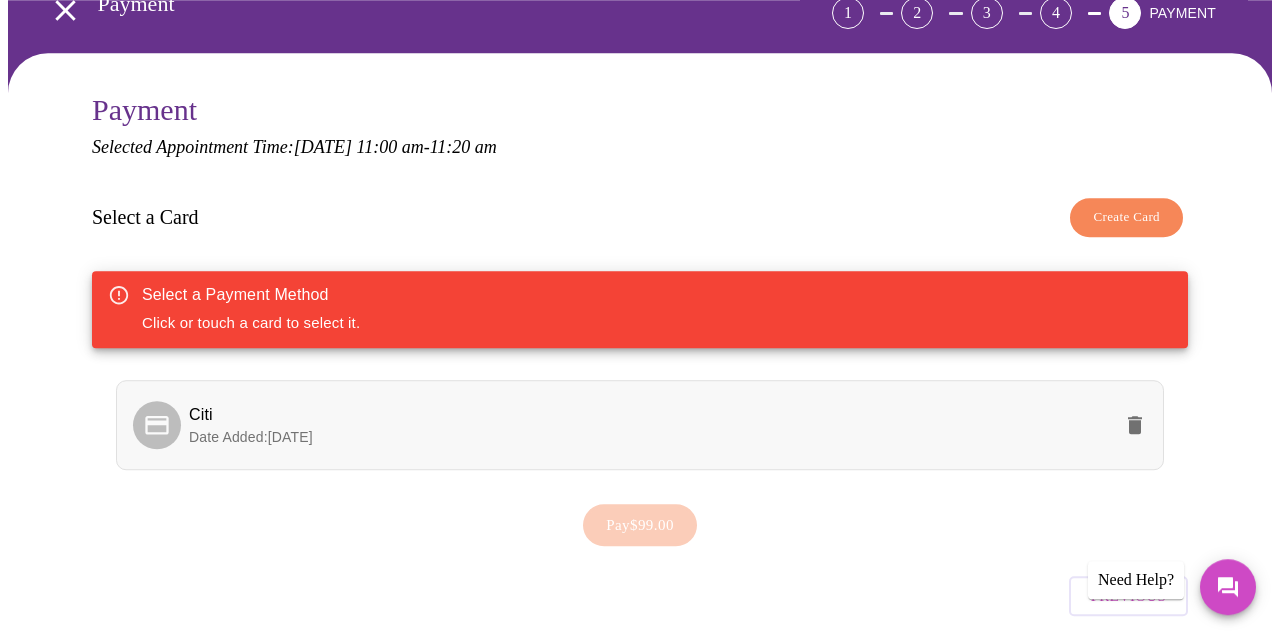 click on "Citi Date Added:  [DATE]" at bounding box center (640, 425) 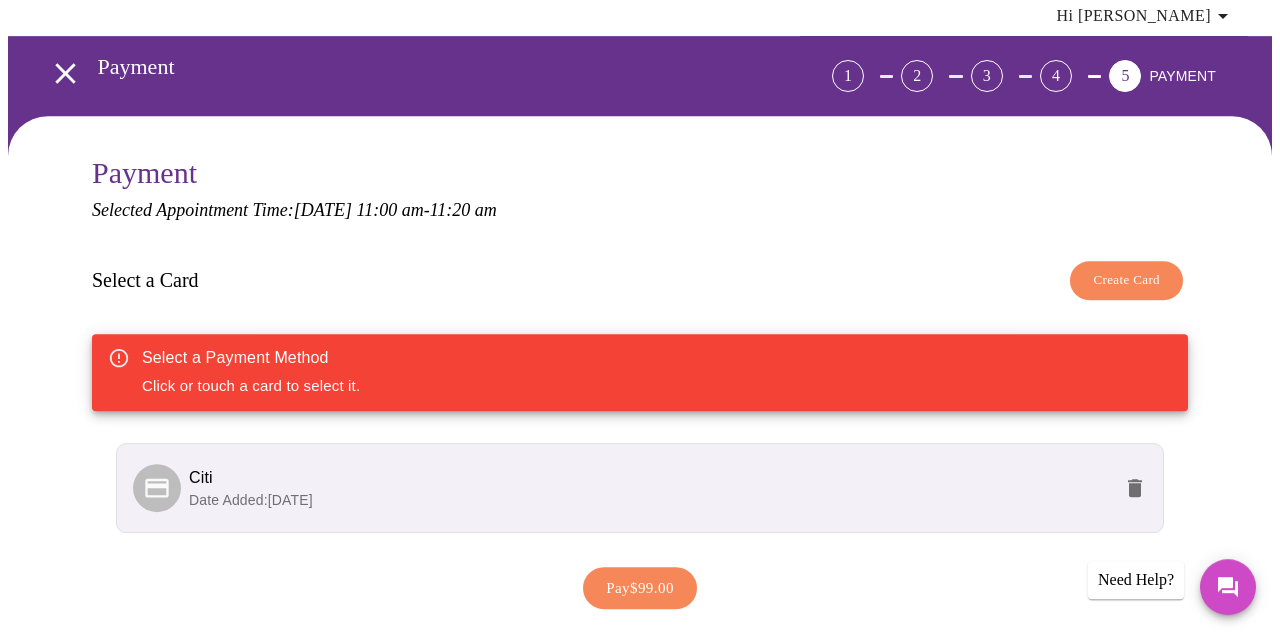 scroll, scrollTop: 182, scrollLeft: 0, axis: vertical 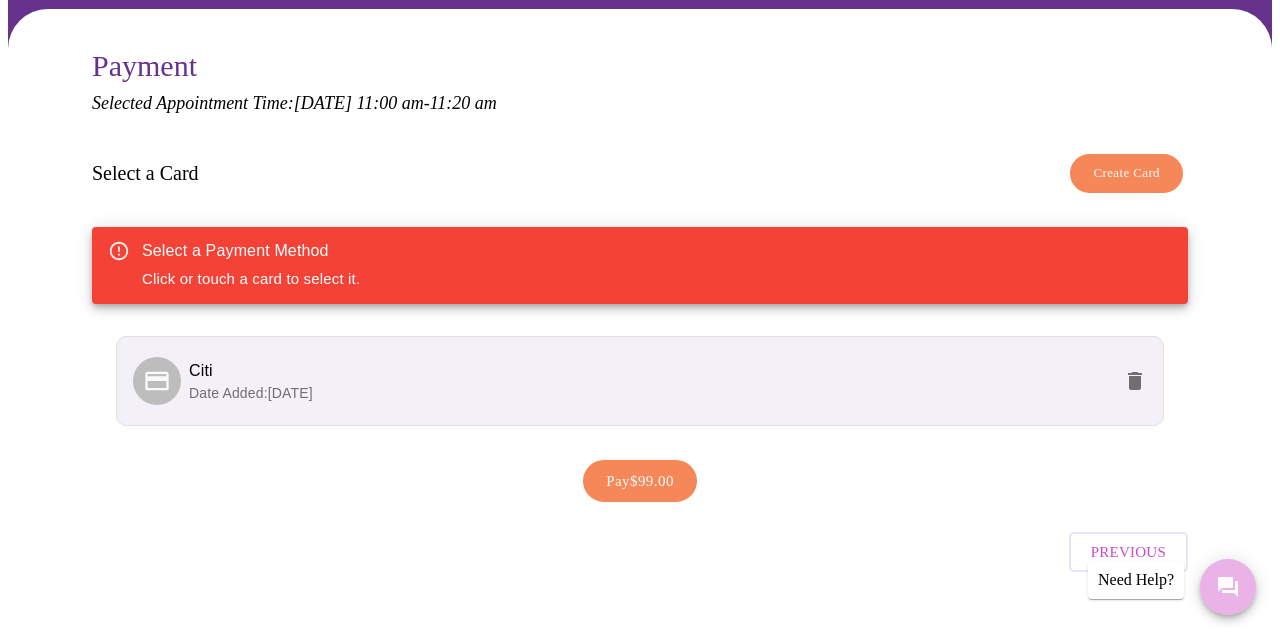 click 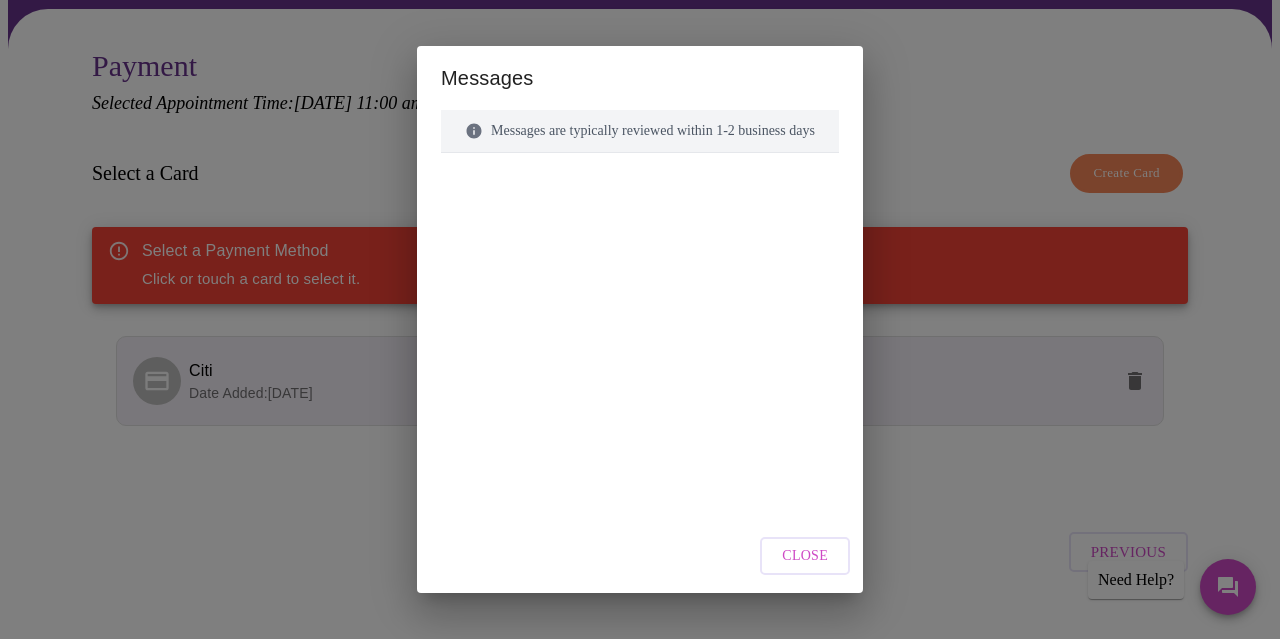 click on "Messages are typically reviewed within 1-2 business days" at bounding box center [640, 131] 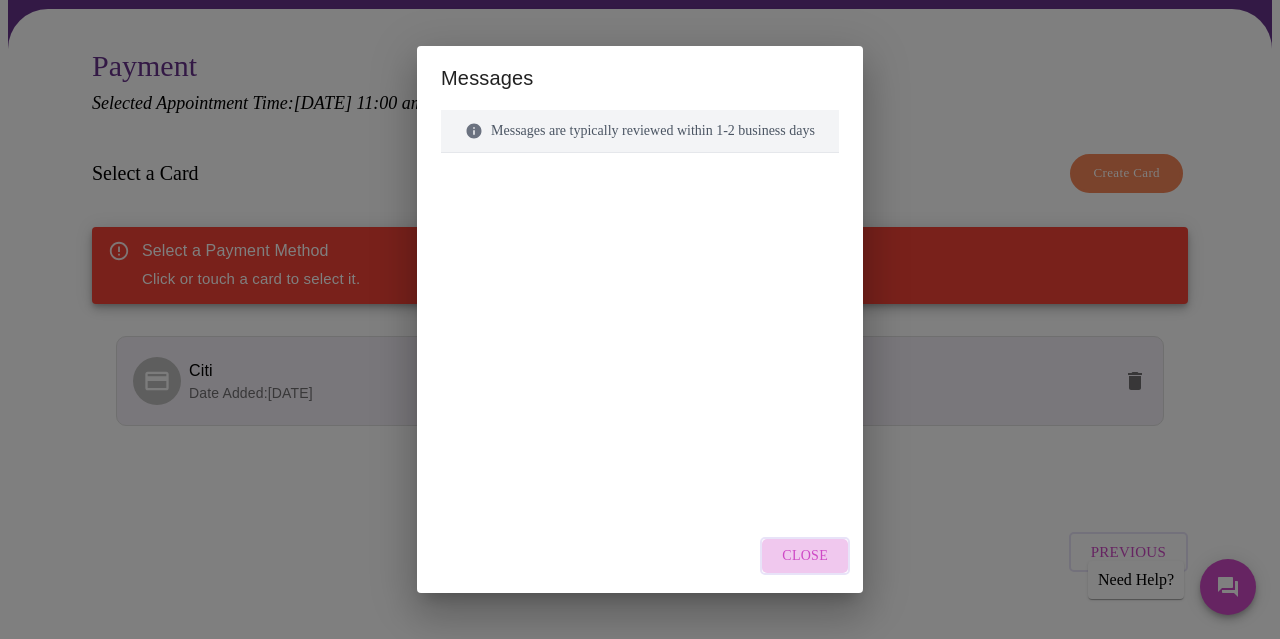 click on "Close" at bounding box center [805, 556] 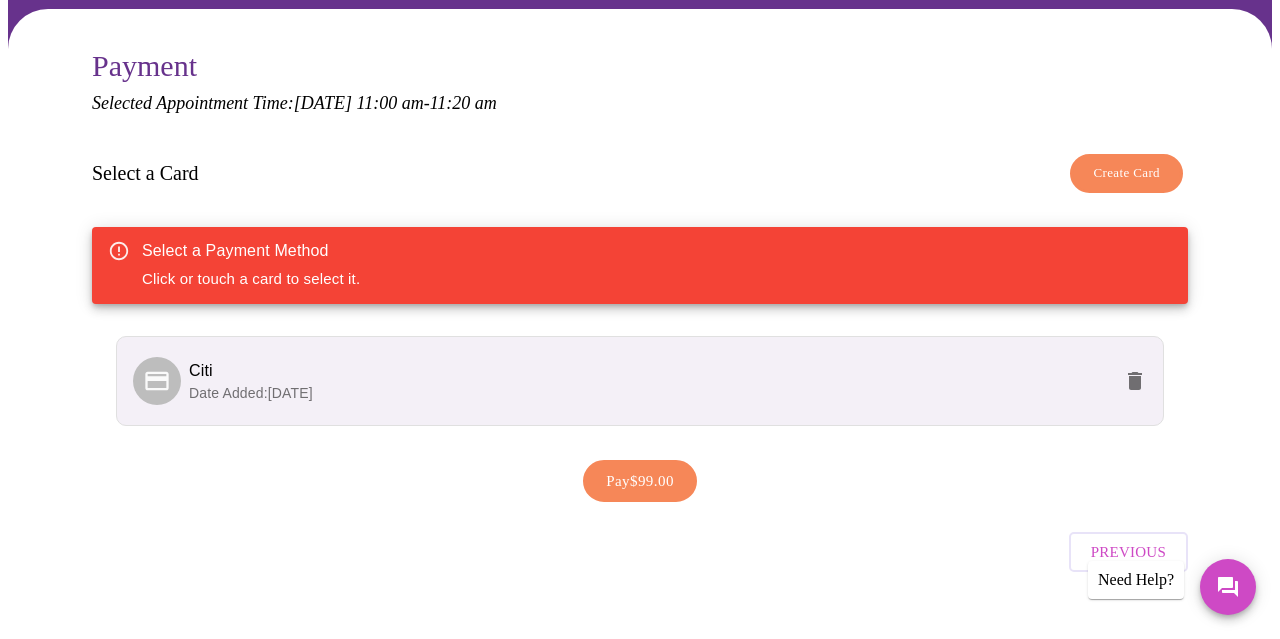 scroll, scrollTop: 0, scrollLeft: 0, axis: both 